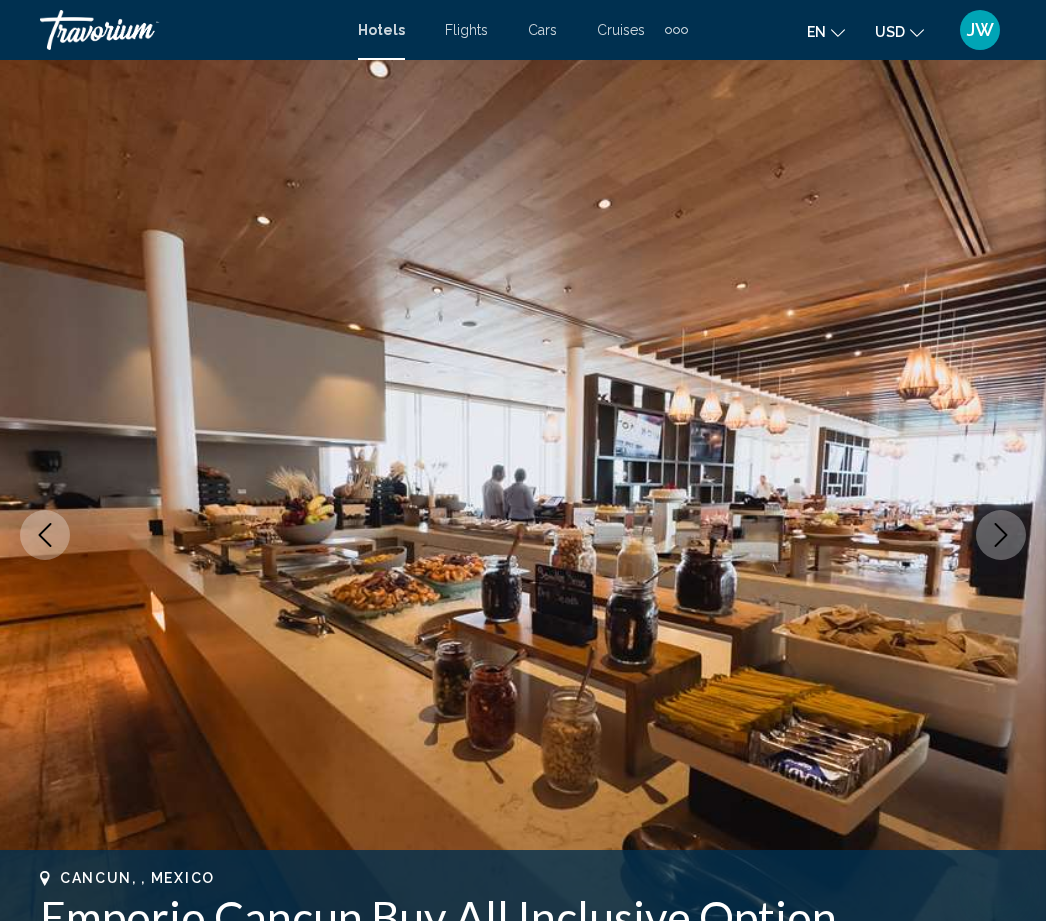 scroll, scrollTop: 876, scrollLeft: 0, axis: vertical 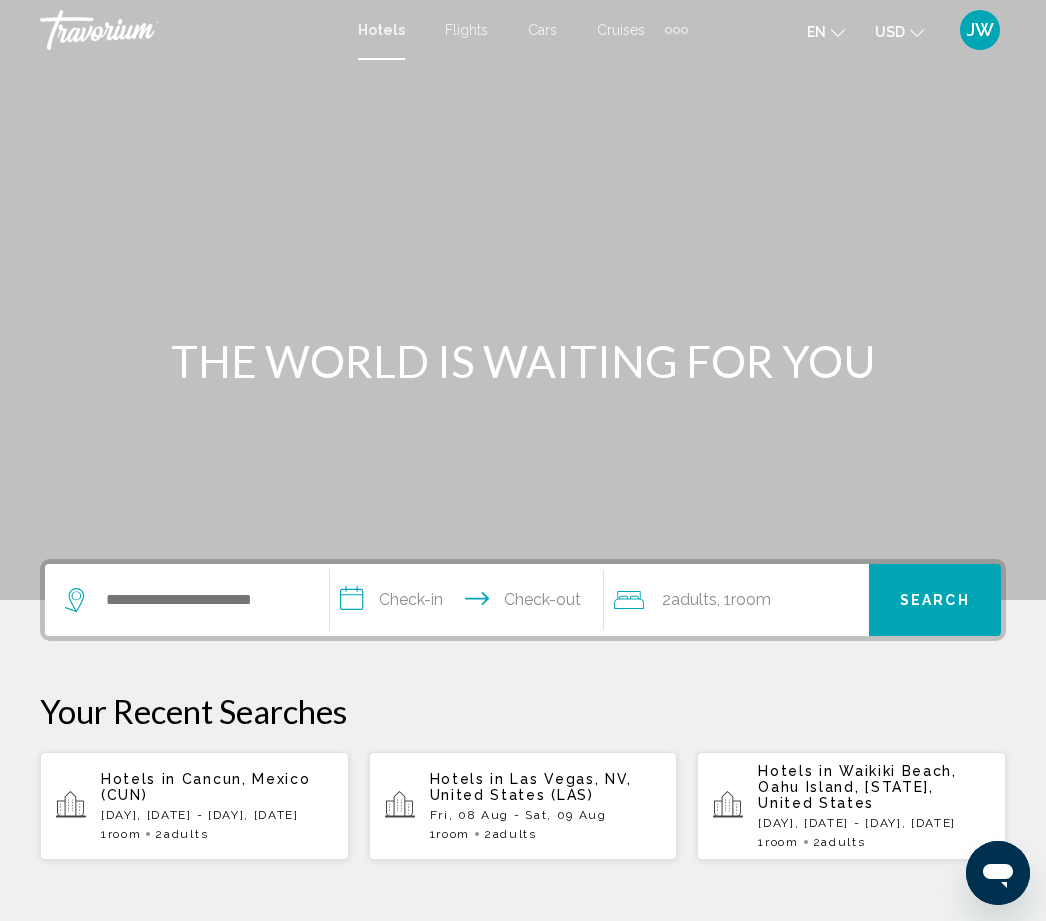 click on "[DAY], [DATE] - [DAY], [DATE]" at bounding box center (217, 815) 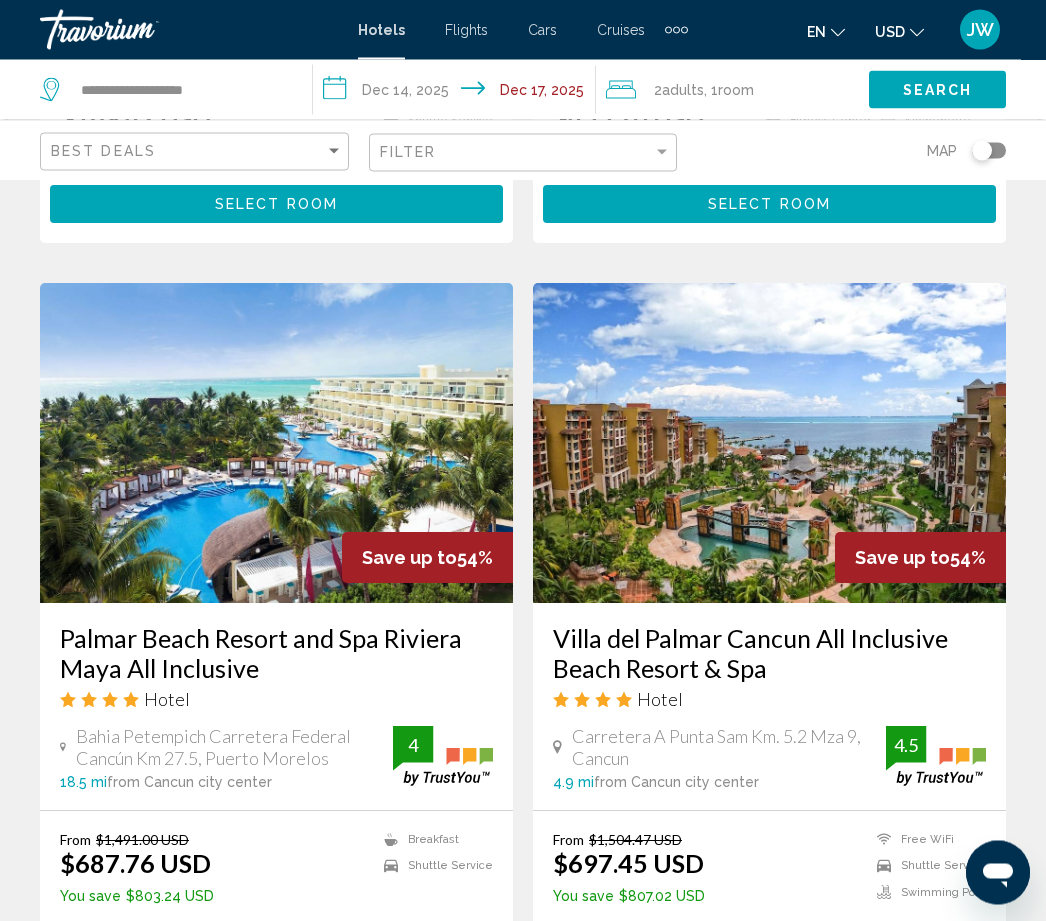 scroll, scrollTop: 681, scrollLeft: 0, axis: vertical 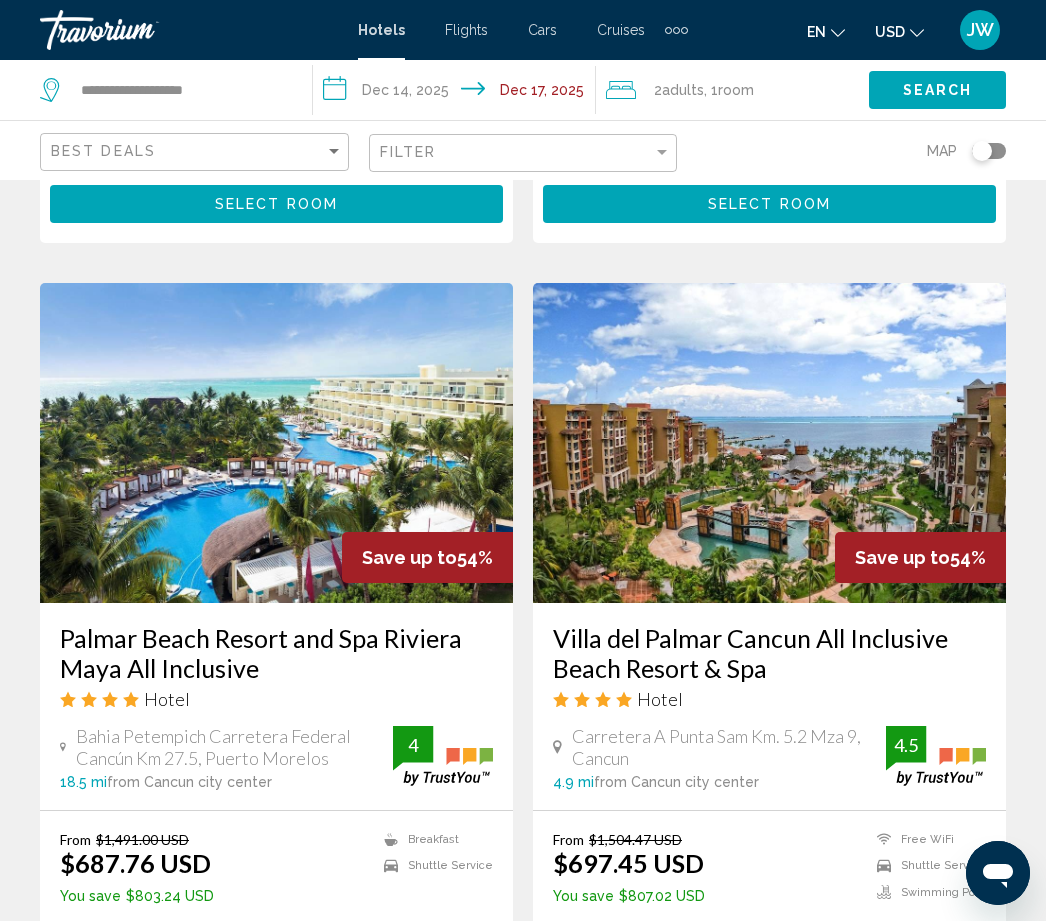 click at bounding box center [276, 443] 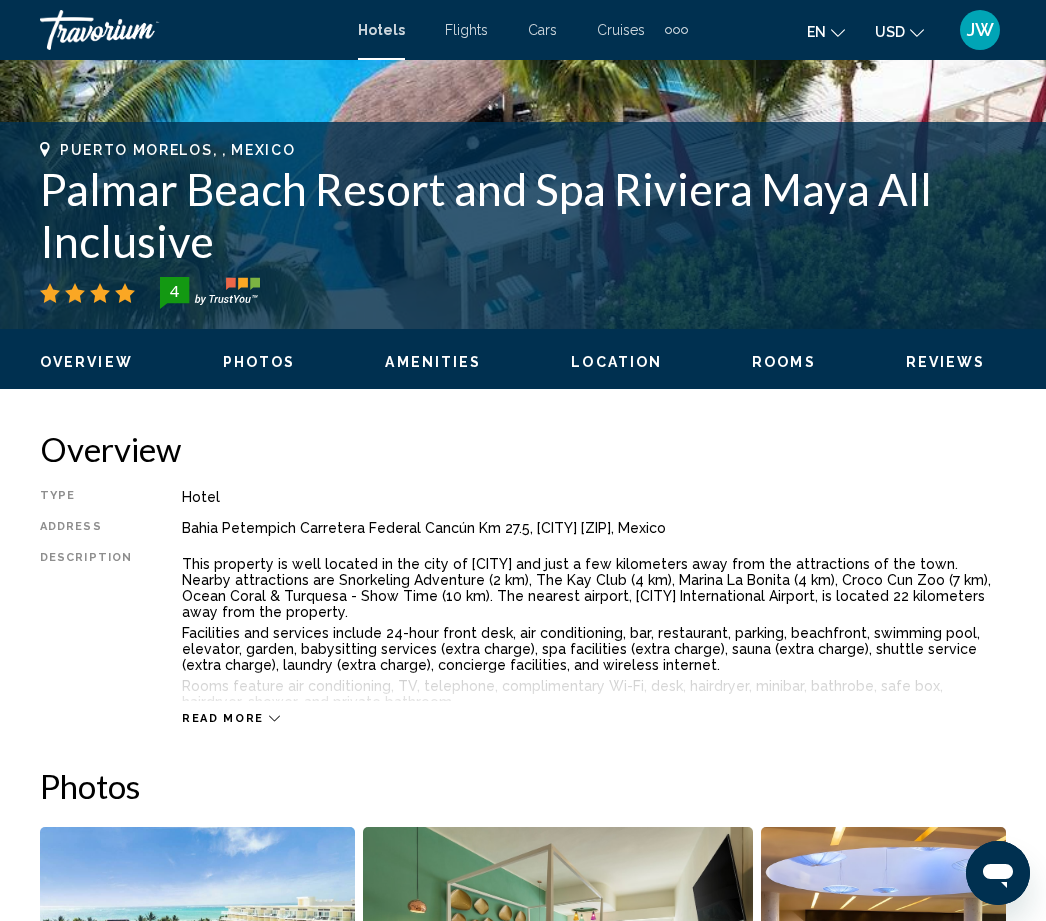 scroll, scrollTop: 0, scrollLeft: 0, axis: both 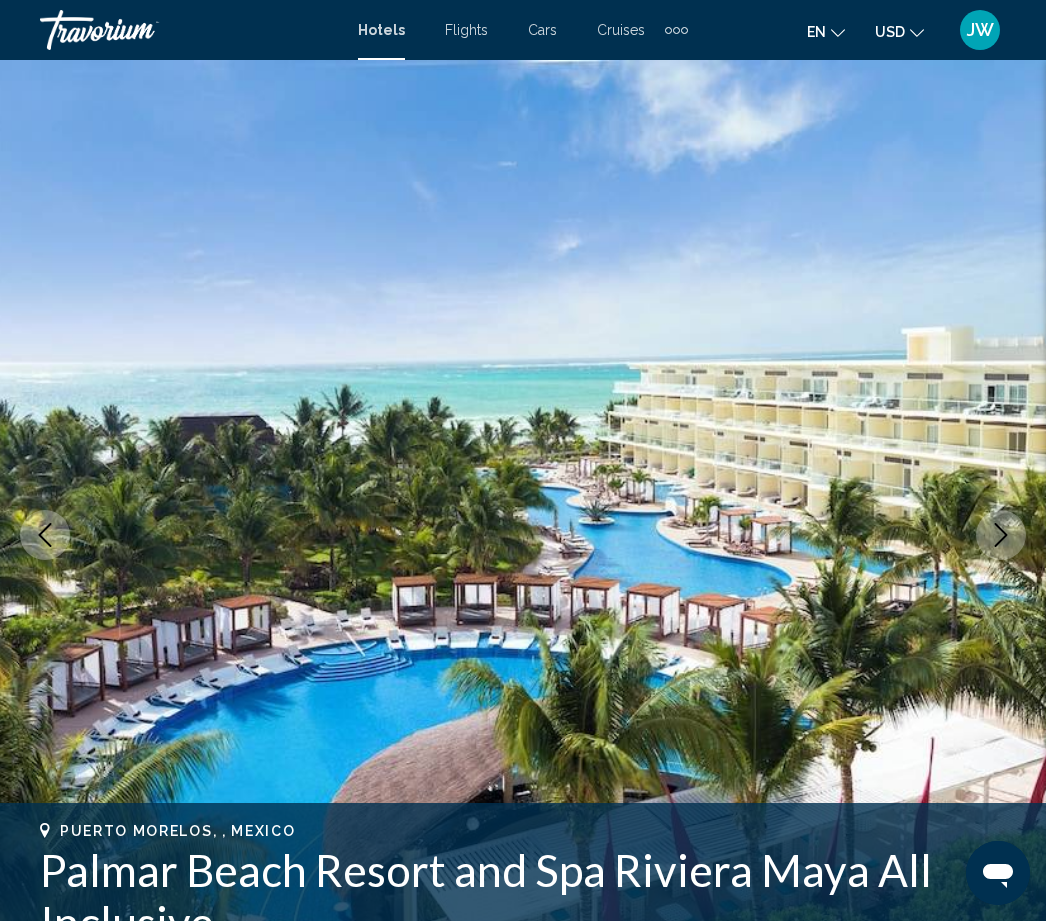 click 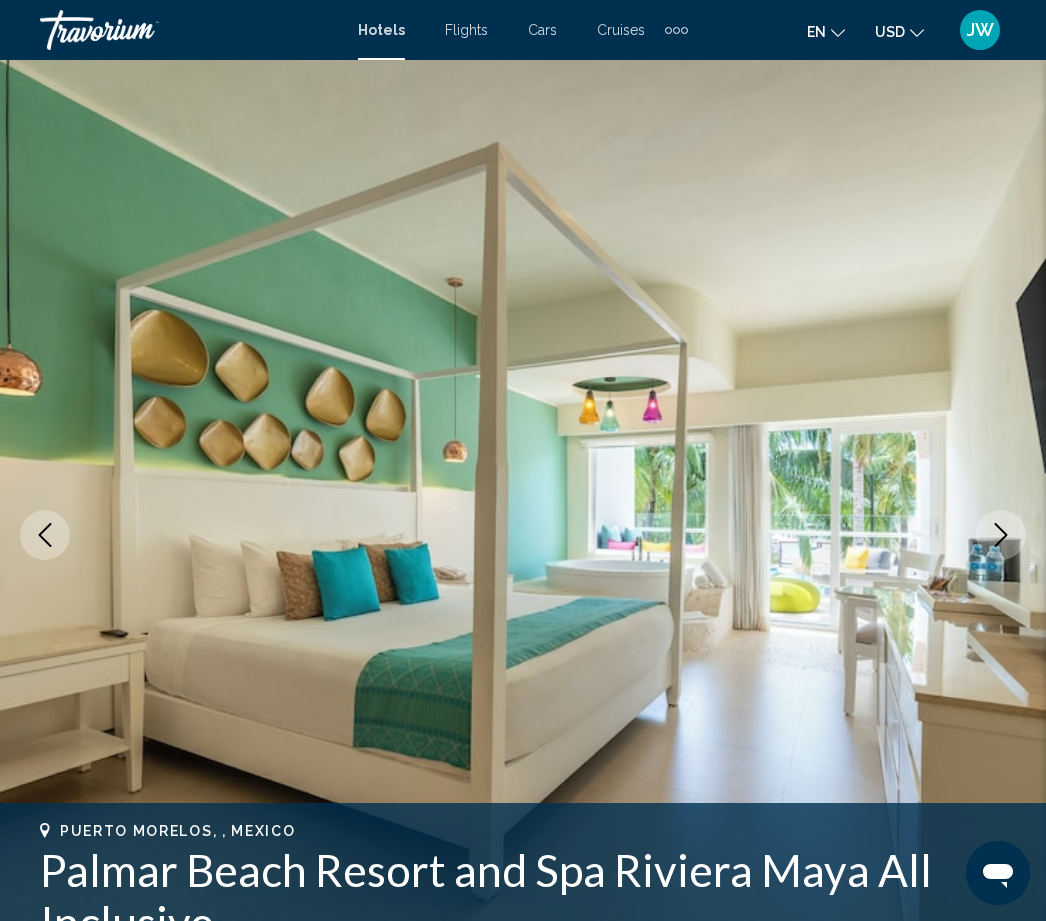 click at bounding box center (1001, 535) 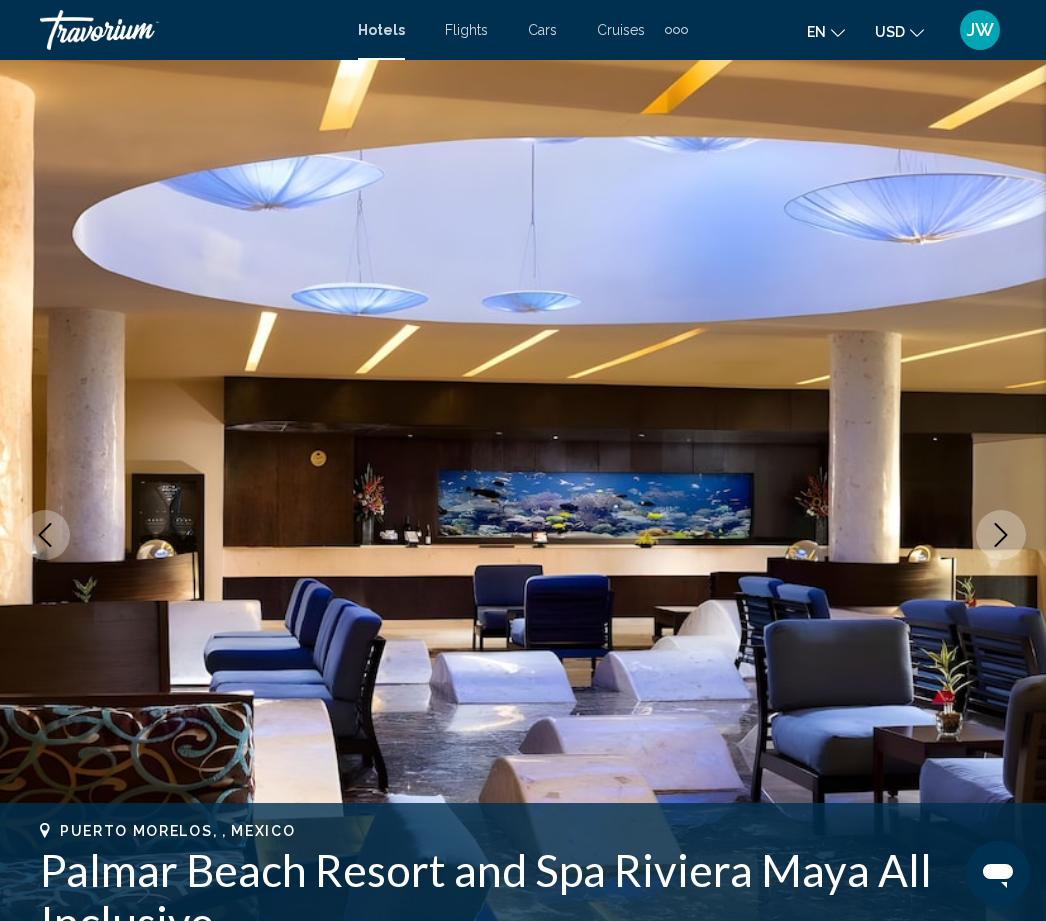 click at bounding box center [1001, 535] 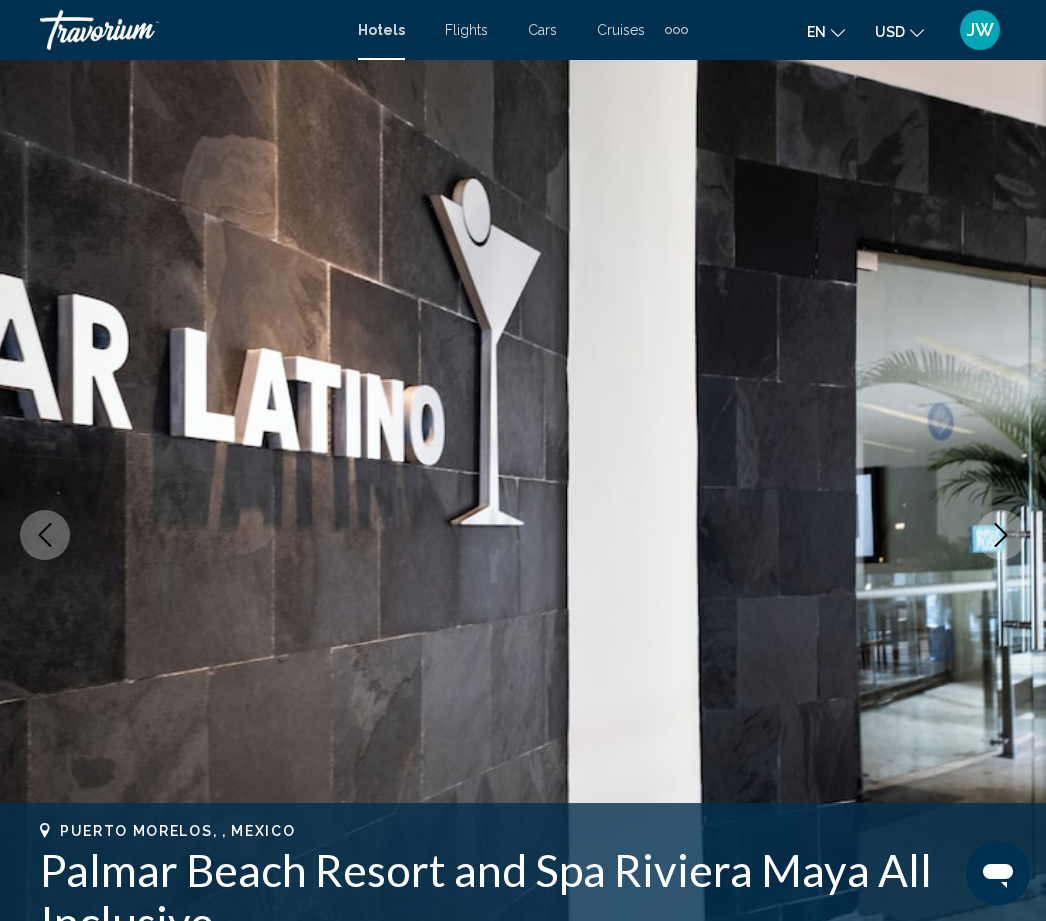 click 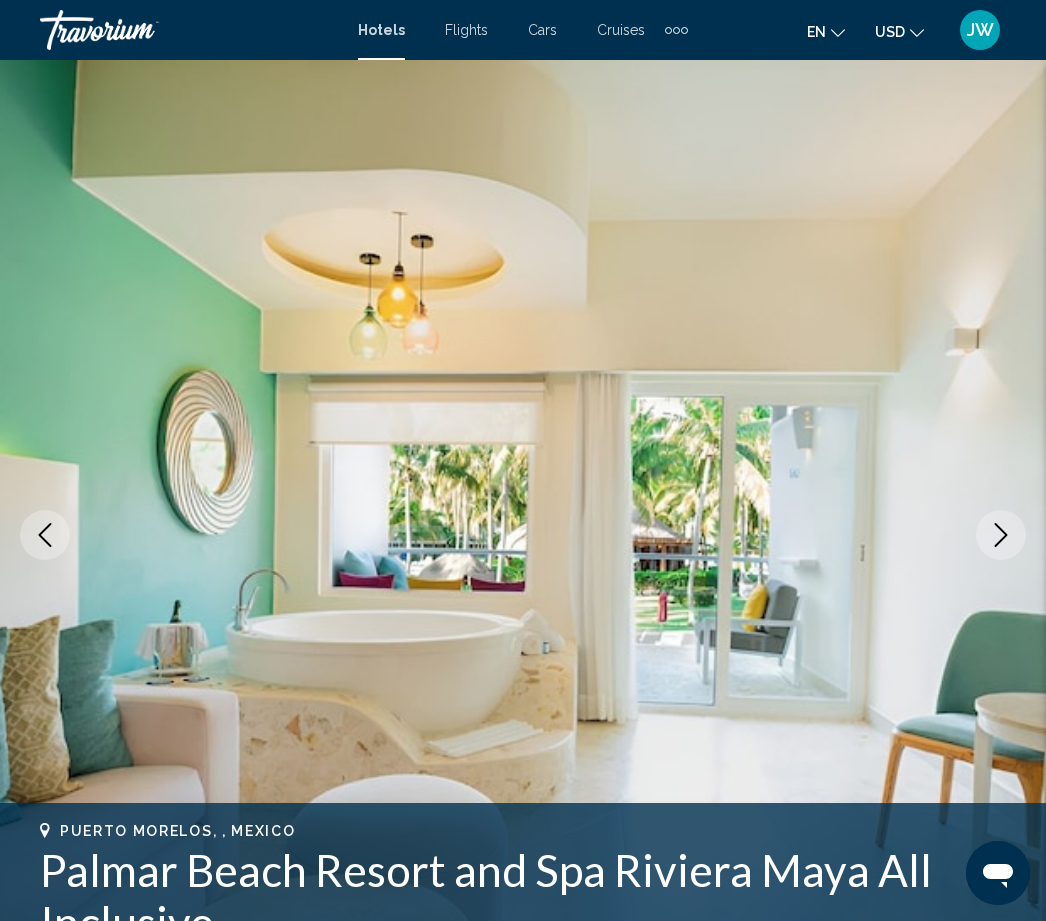 click 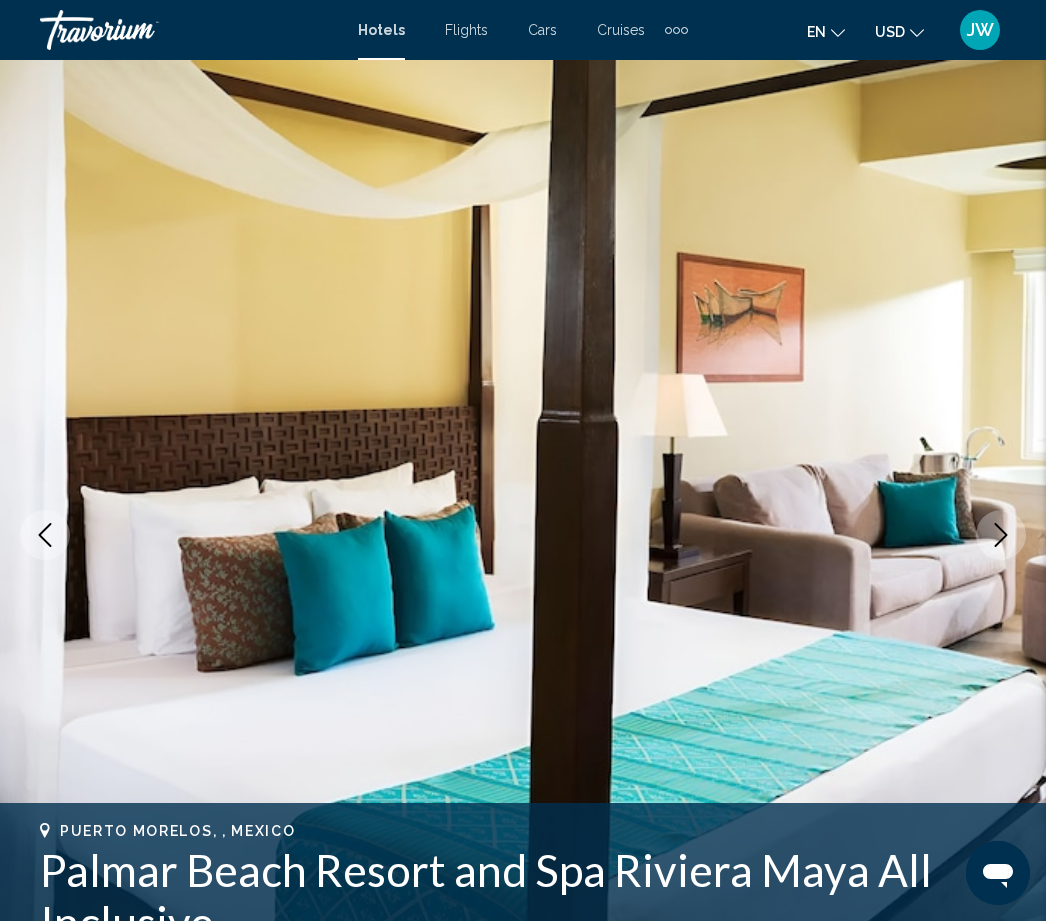 click at bounding box center (1001, 535) 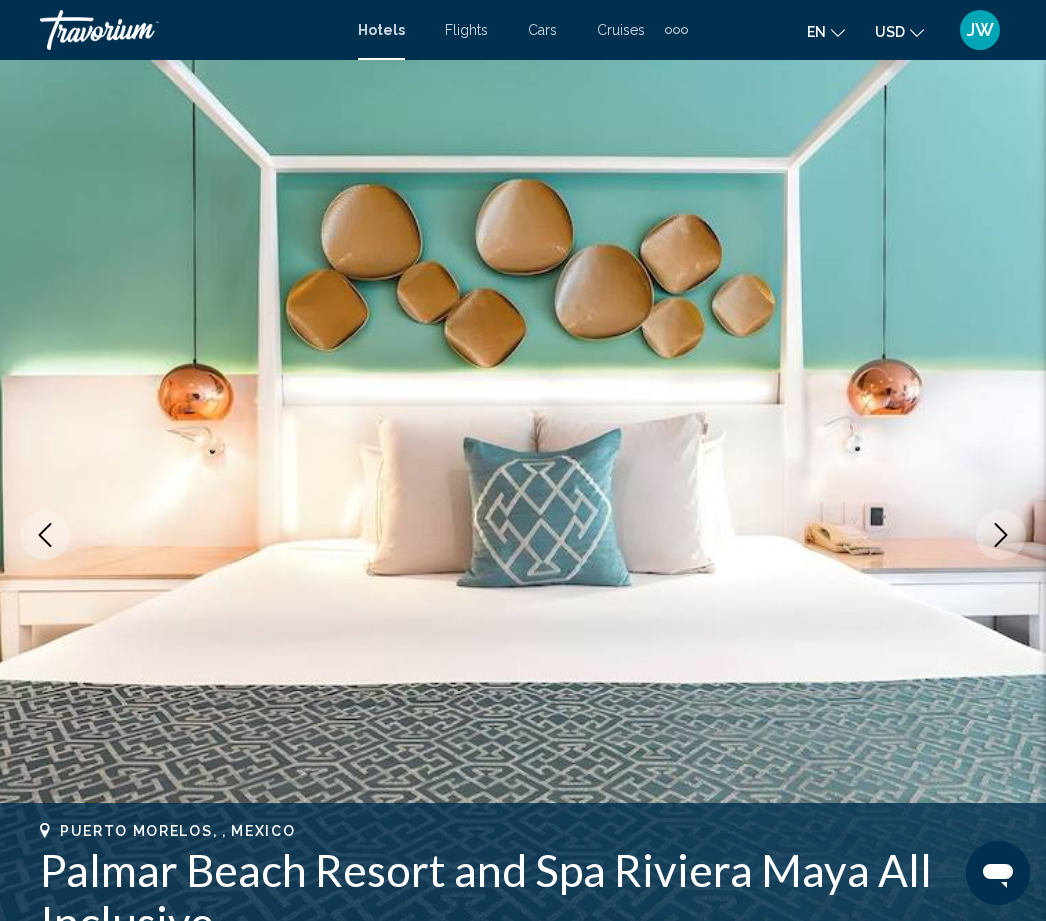 click 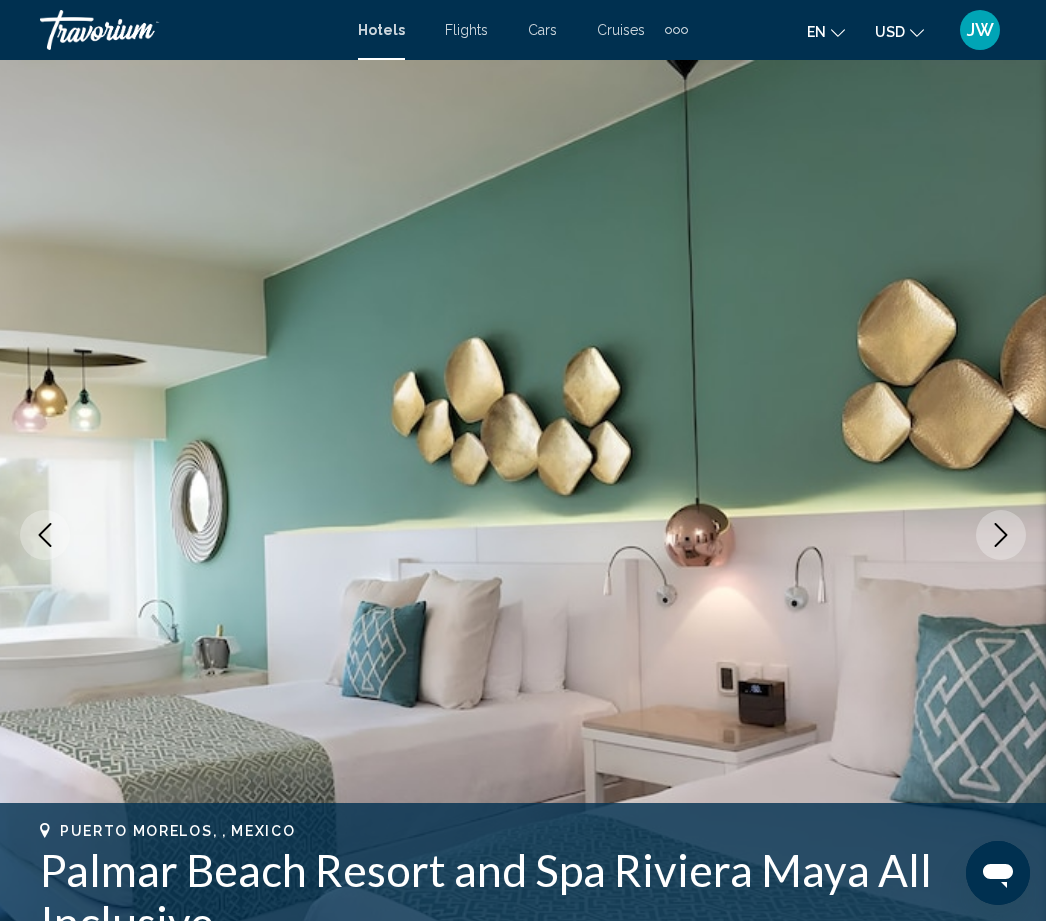 click 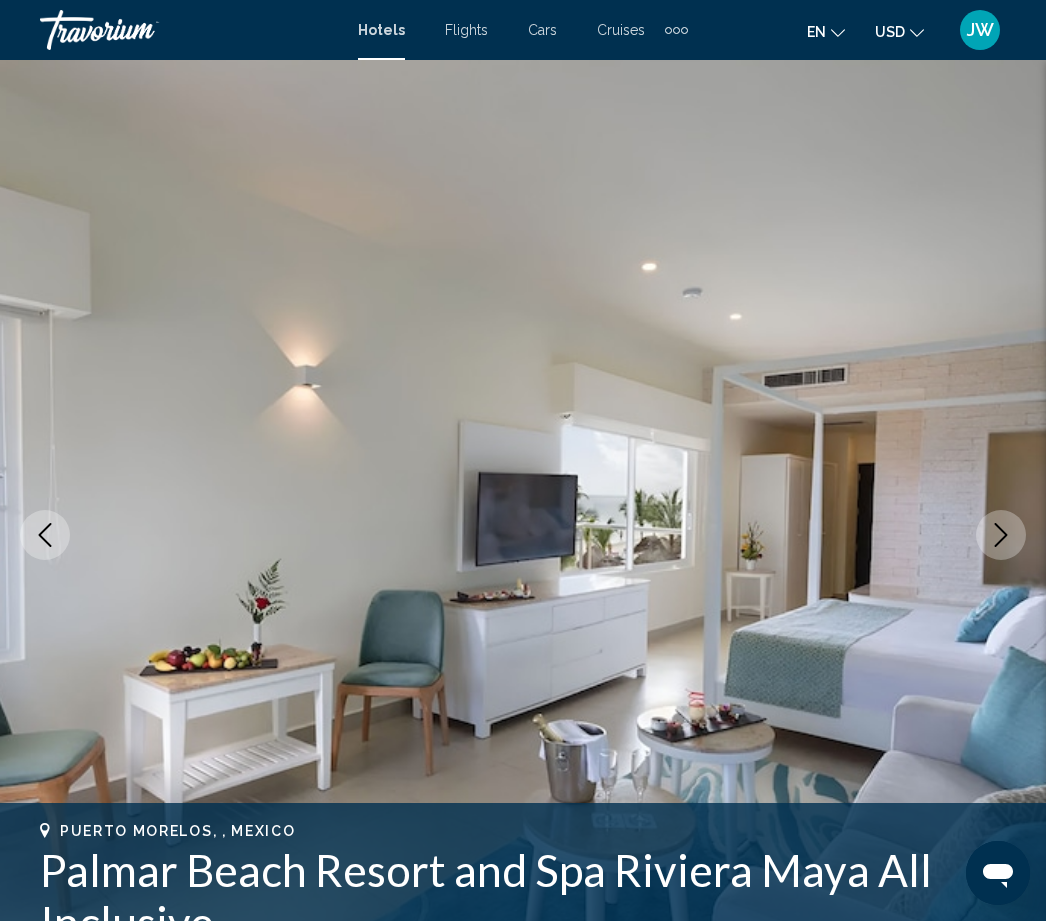 click 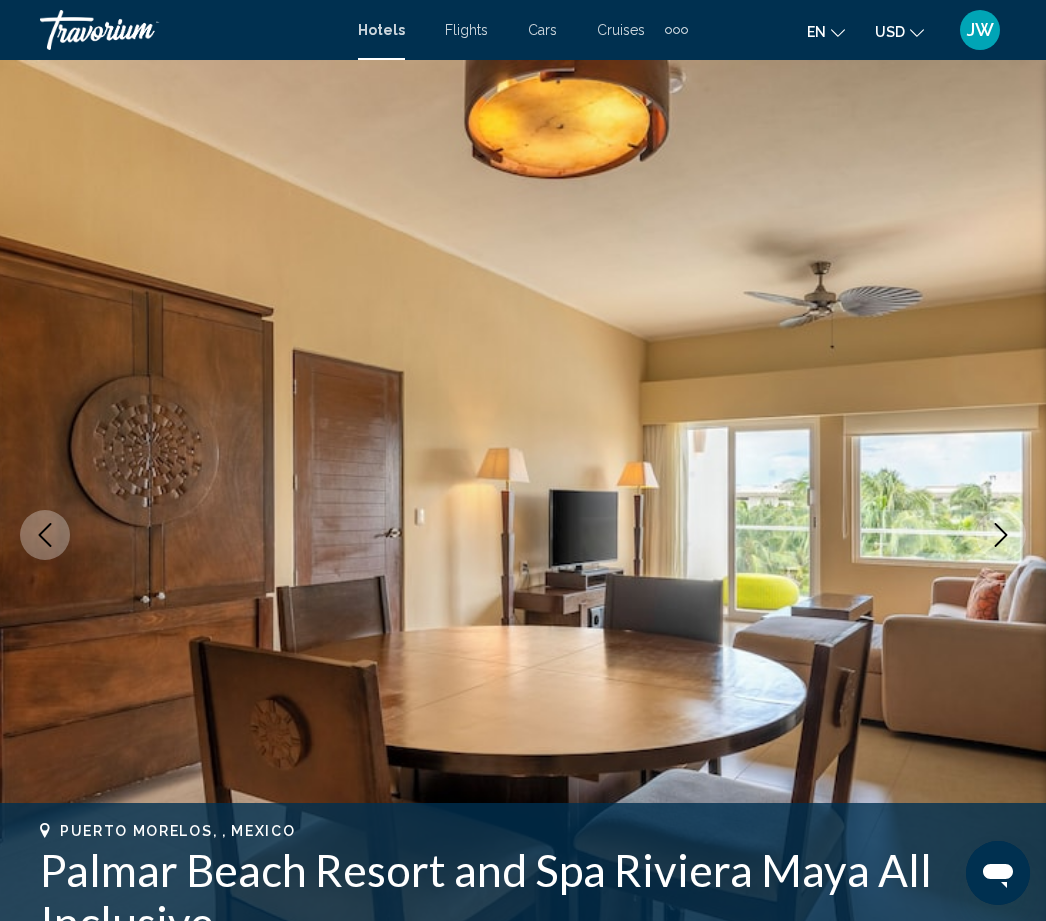click 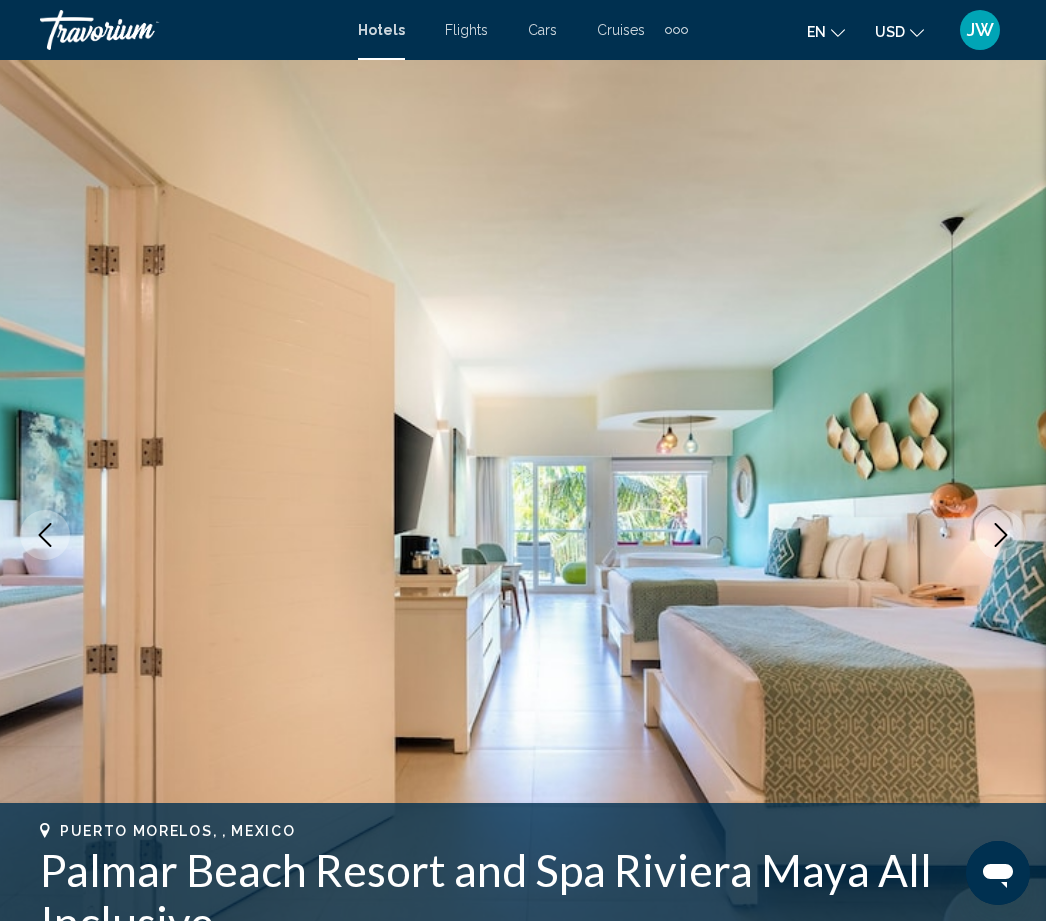 click 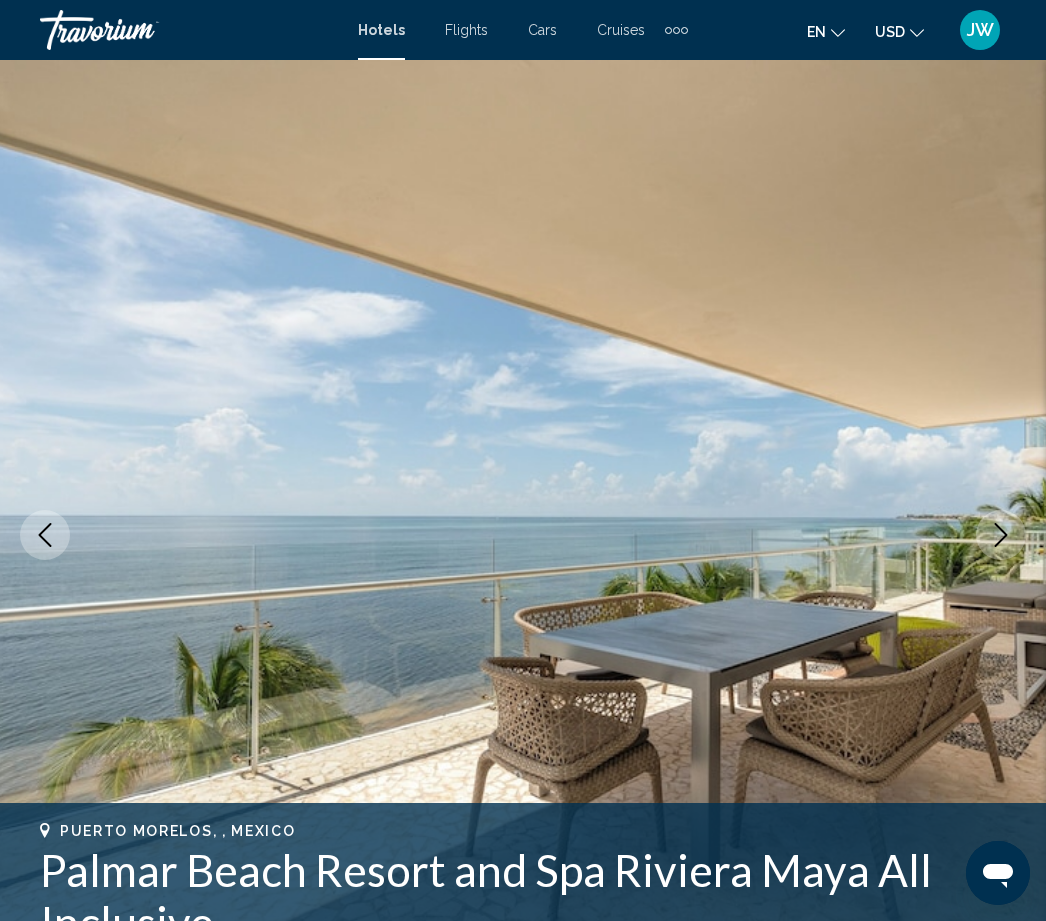 click at bounding box center (523, 535) 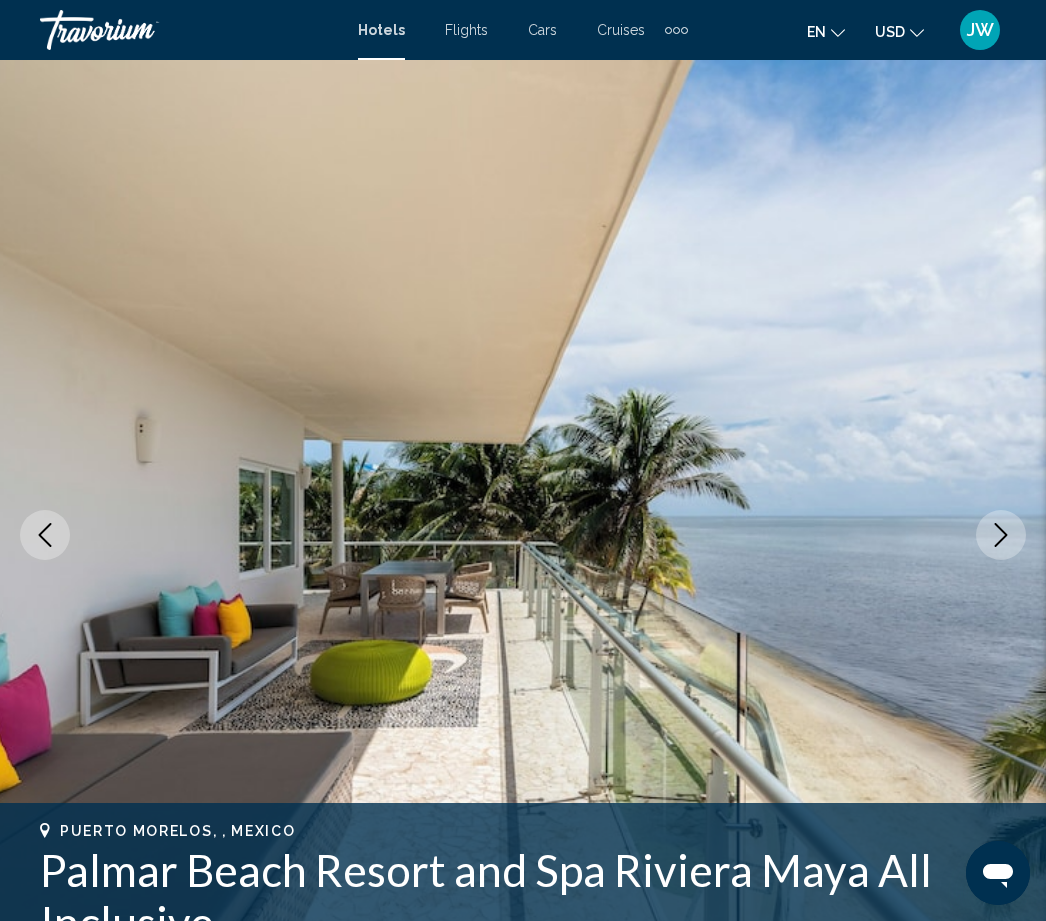 click 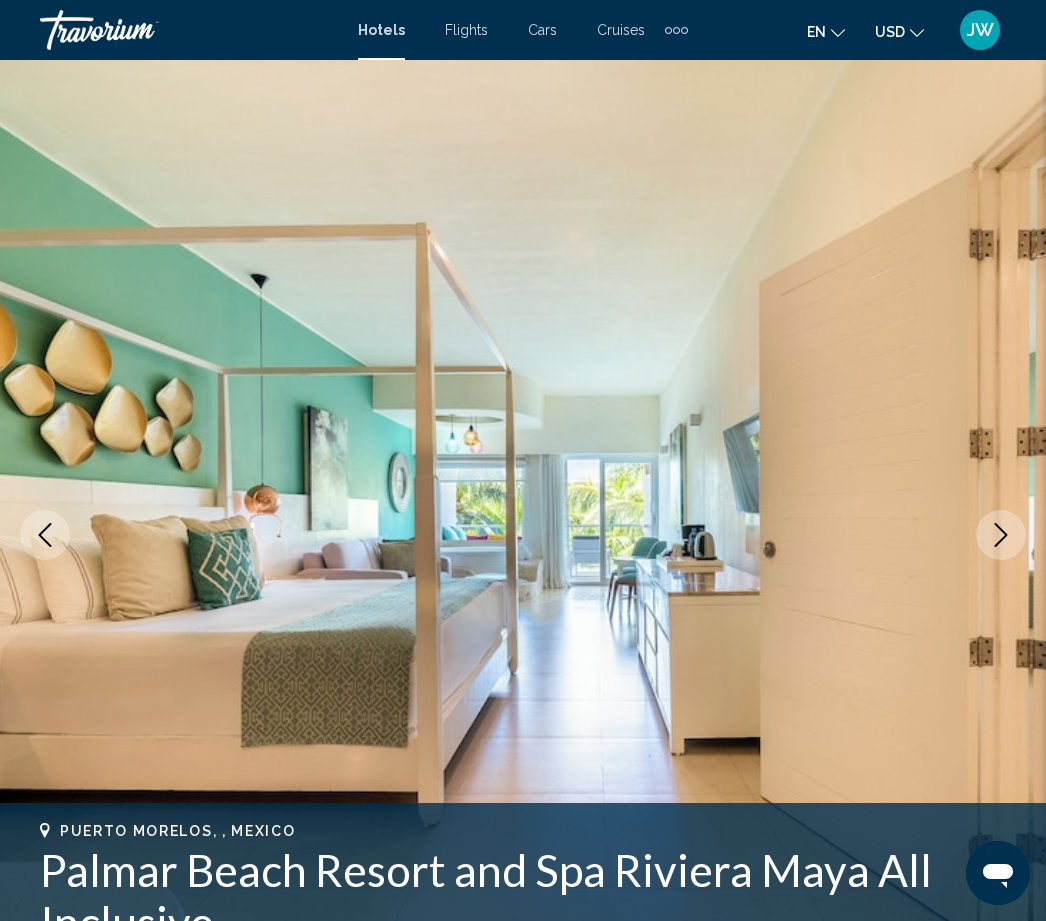 click 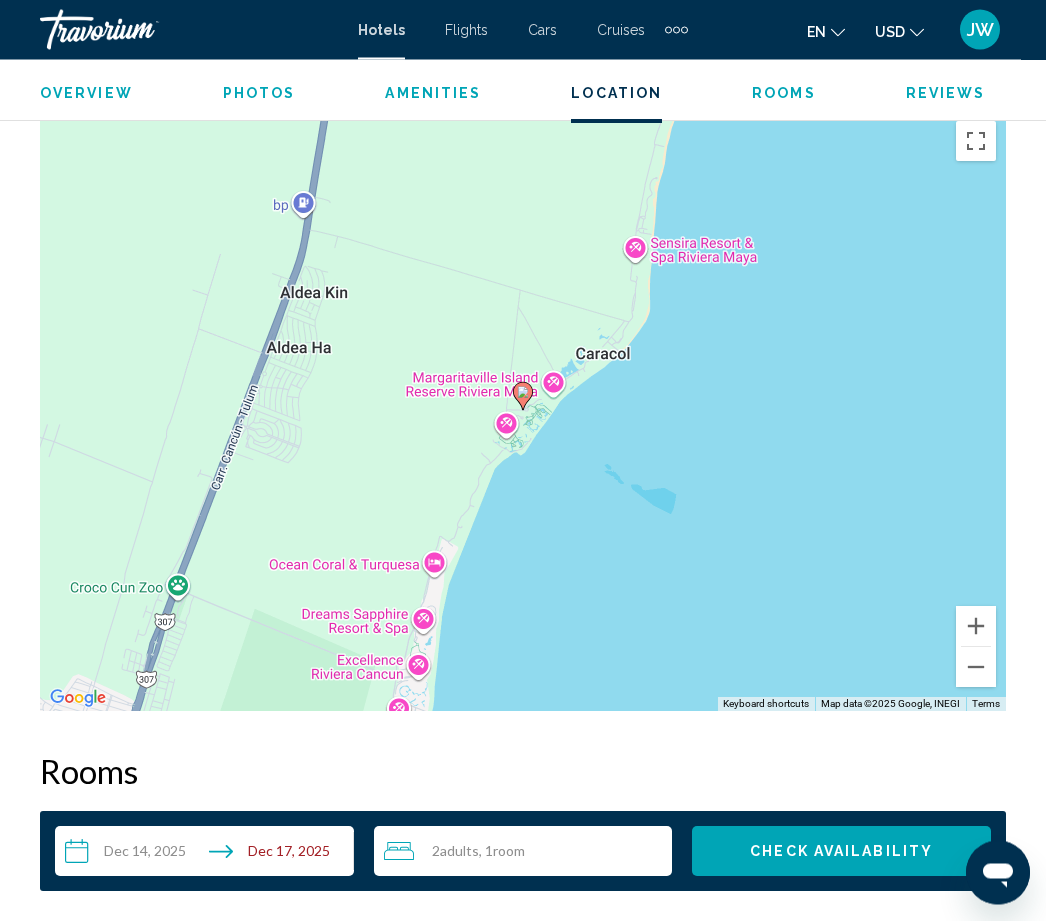scroll, scrollTop: 2509, scrollLeft: 0, axis: vertical 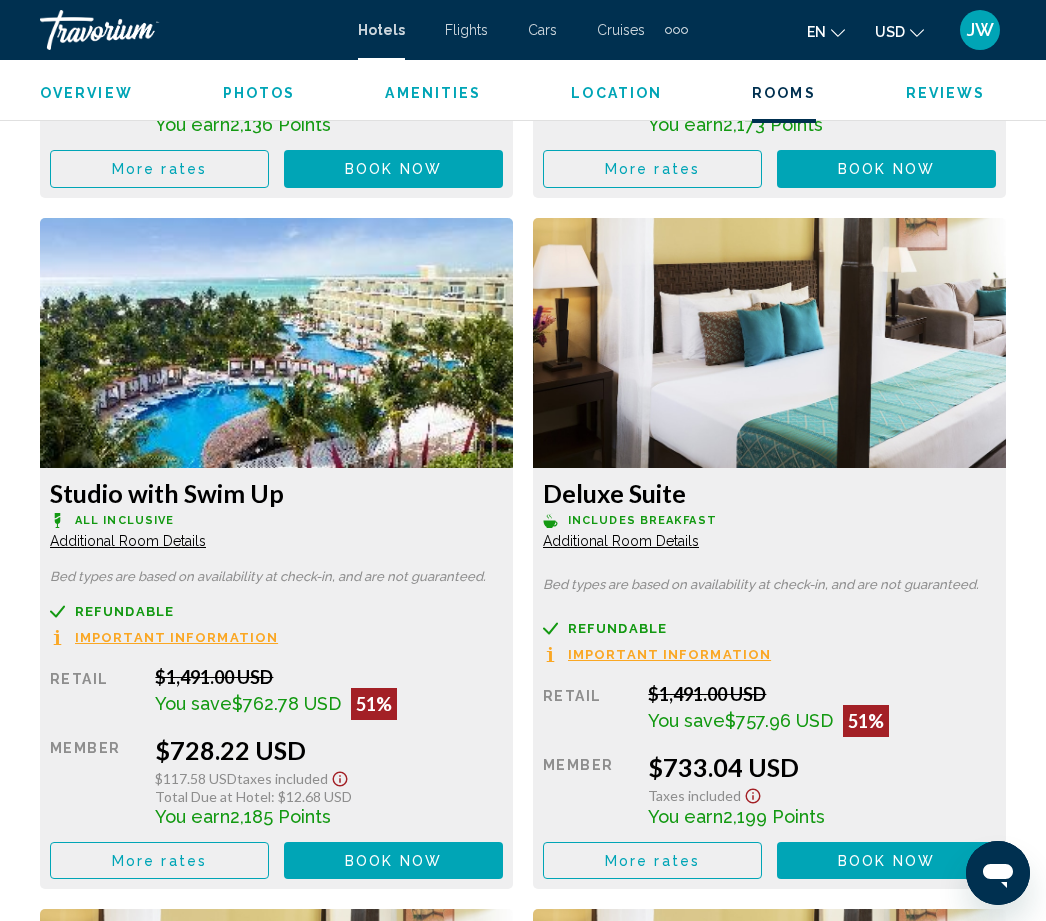 click at bounding box center [276, -1040] 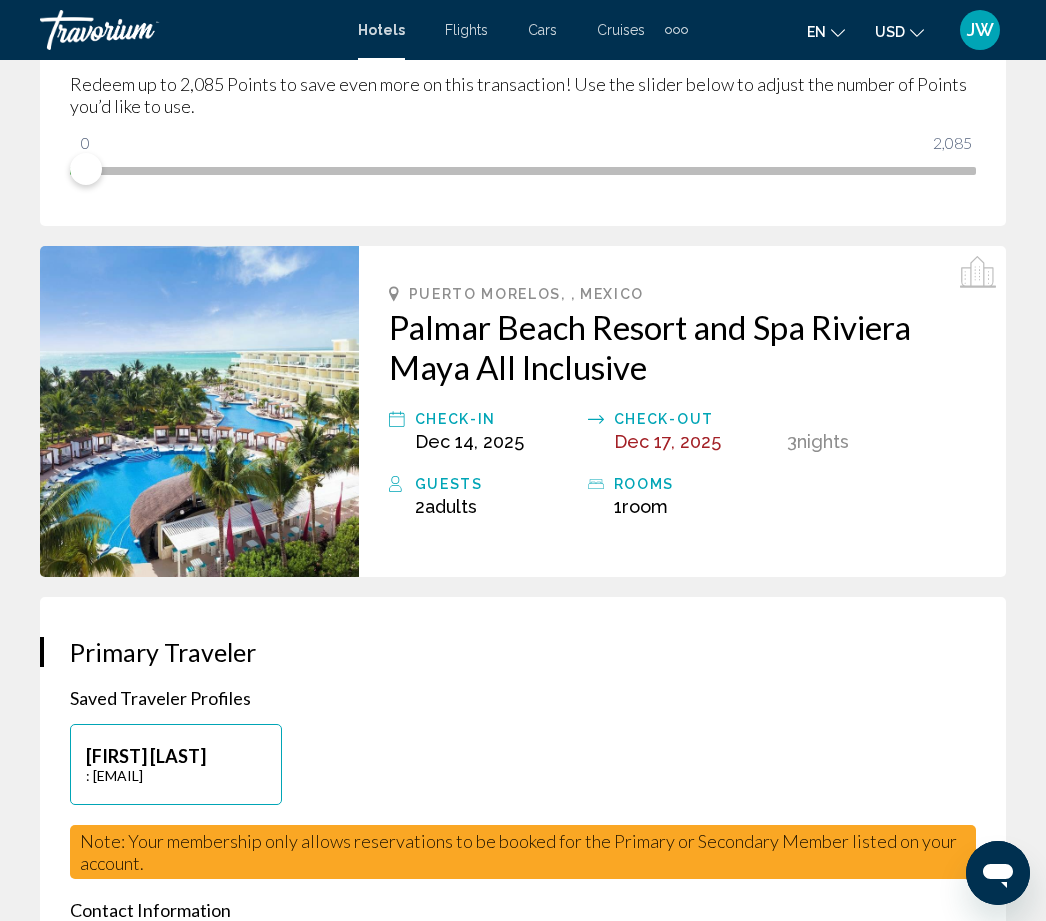 scroll, scrollTop: 729, scrollLeft: 0, axis: vertical 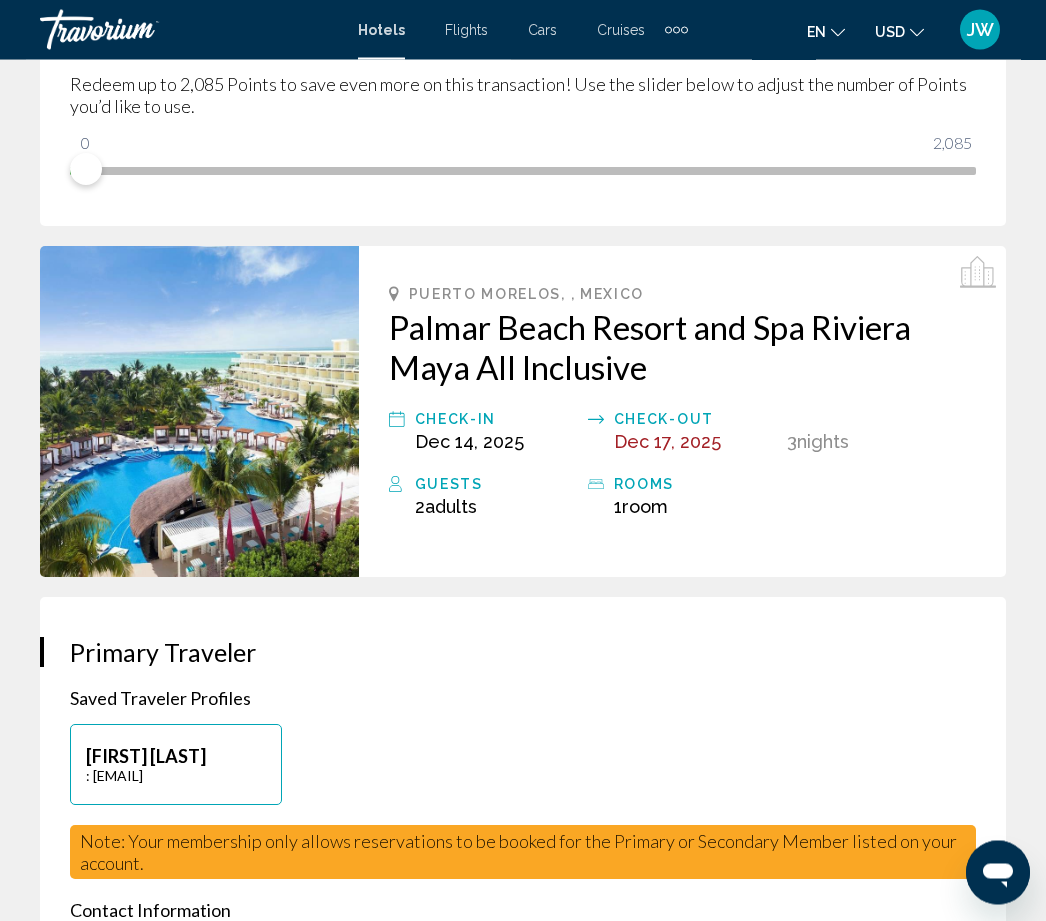 click at bounding box center [199, 412] 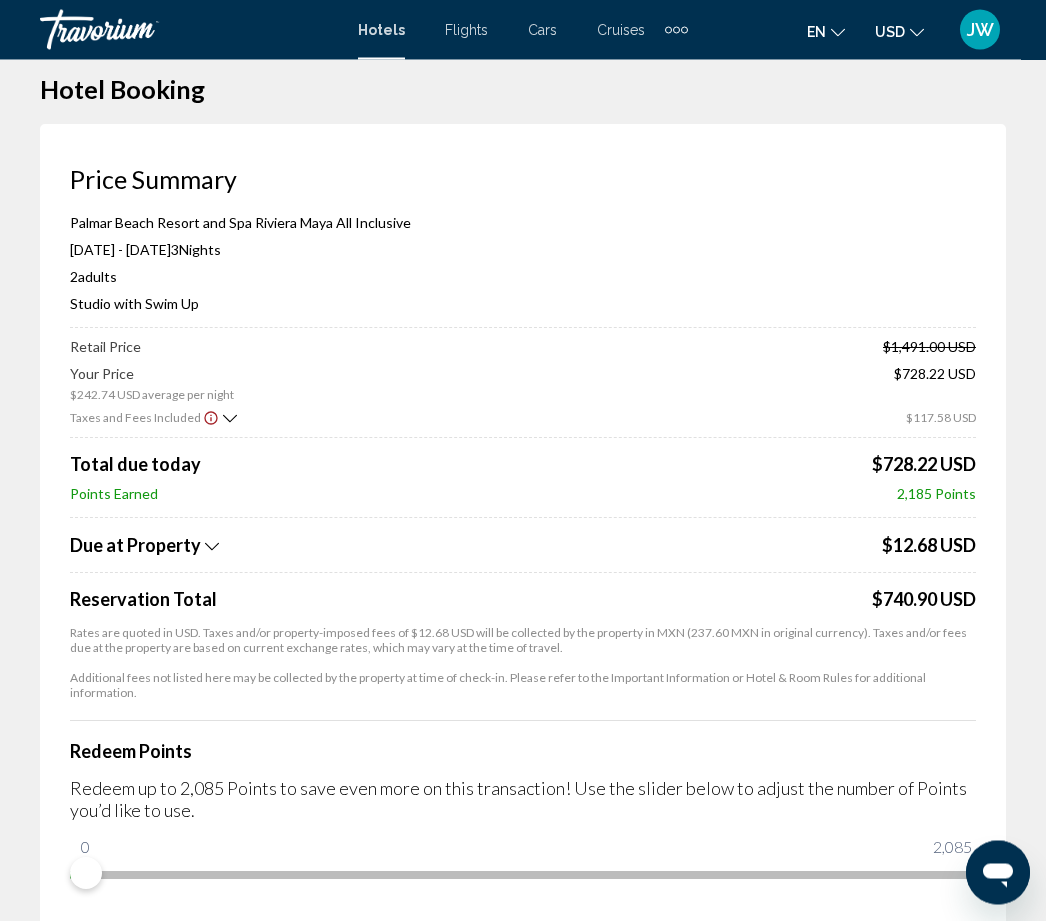 scroll, scrollTop: 0, scrollLeft: 0, axis: both 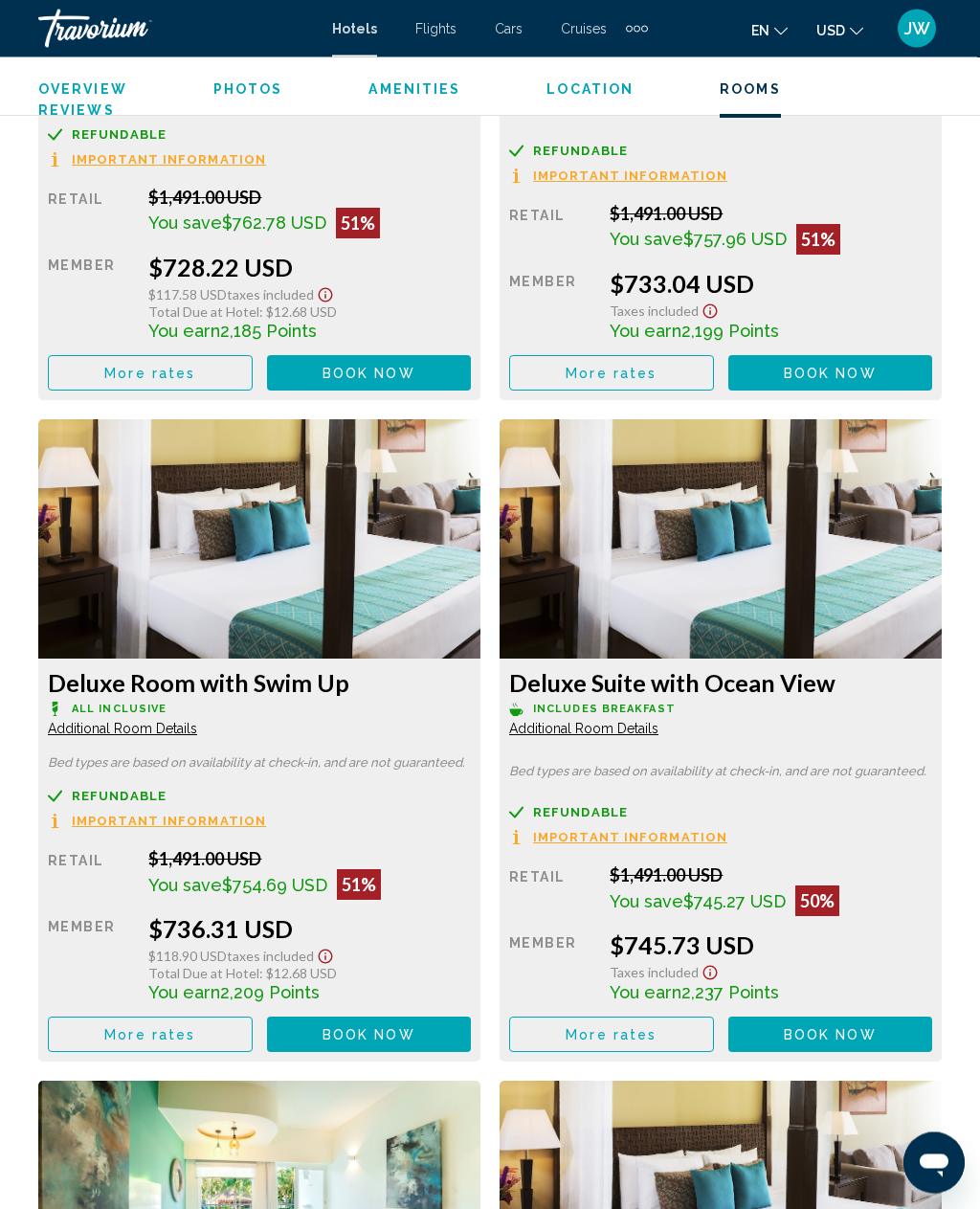 click at bounding box center (259, -1445) 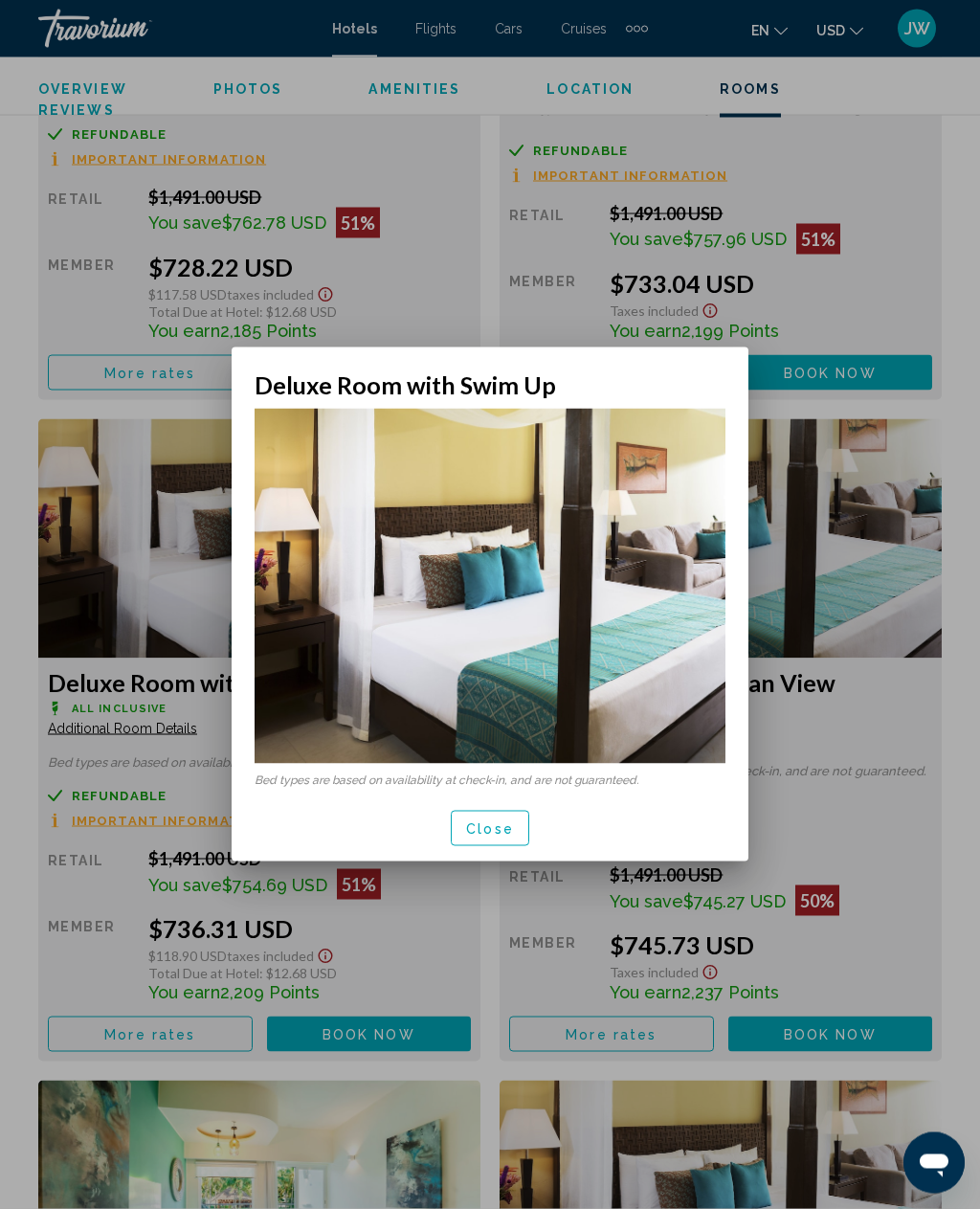 scroll, scrollTop: 0, scrollLeft: 0, axis: both 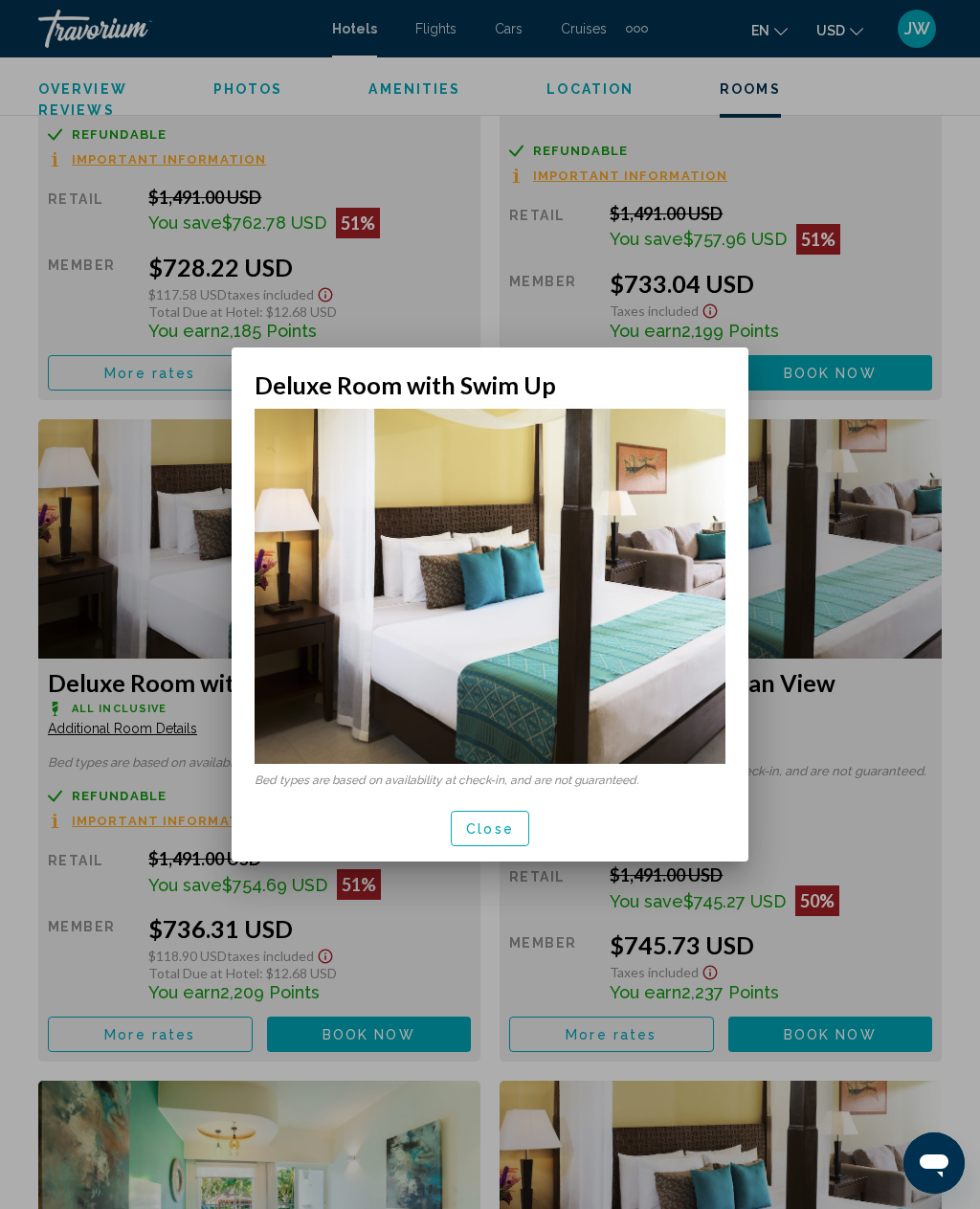 click on "Close" at bounding box center (490, 829) 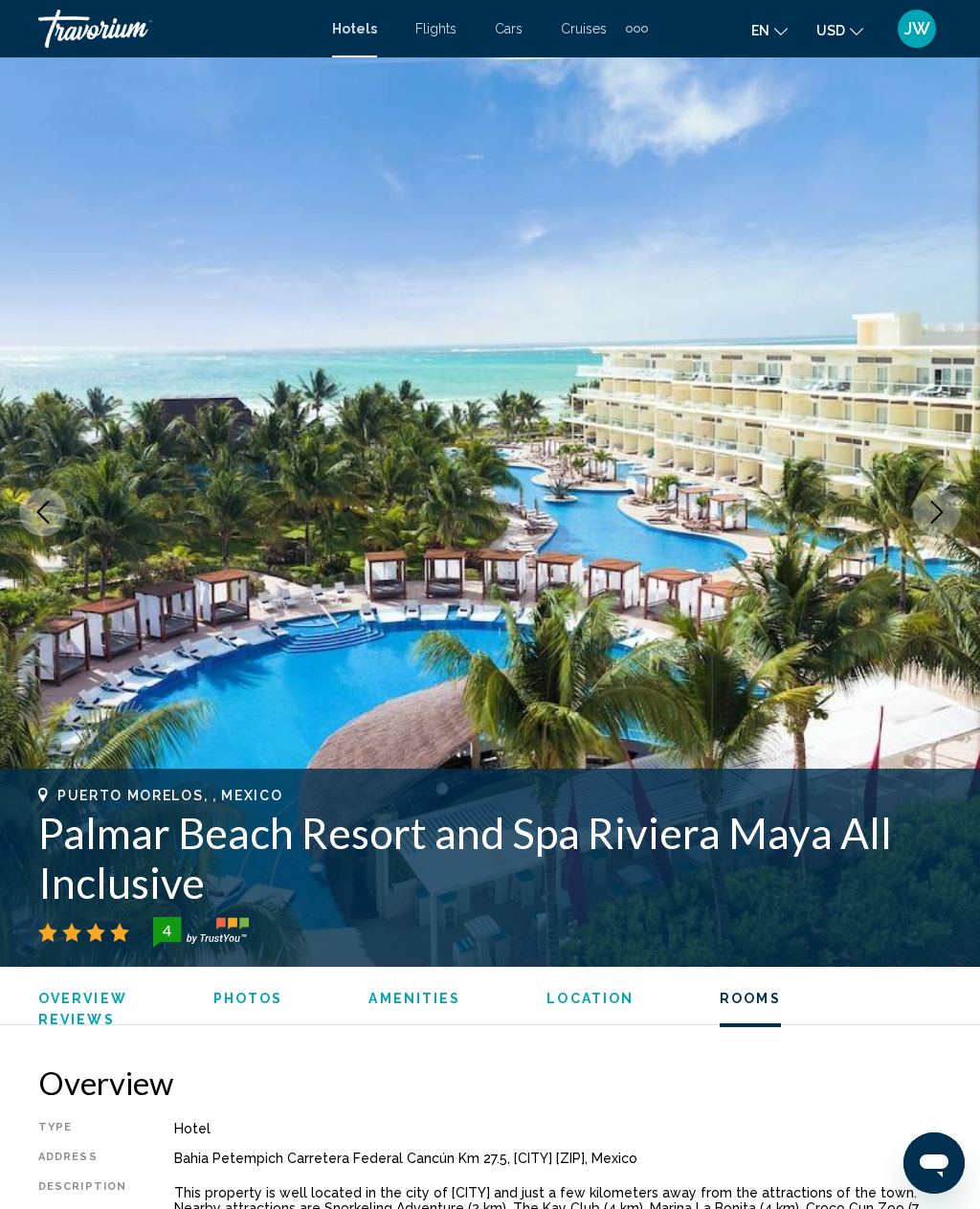 scroll, scrollTop: 4859, scrollLeft: 0, axis: vertical 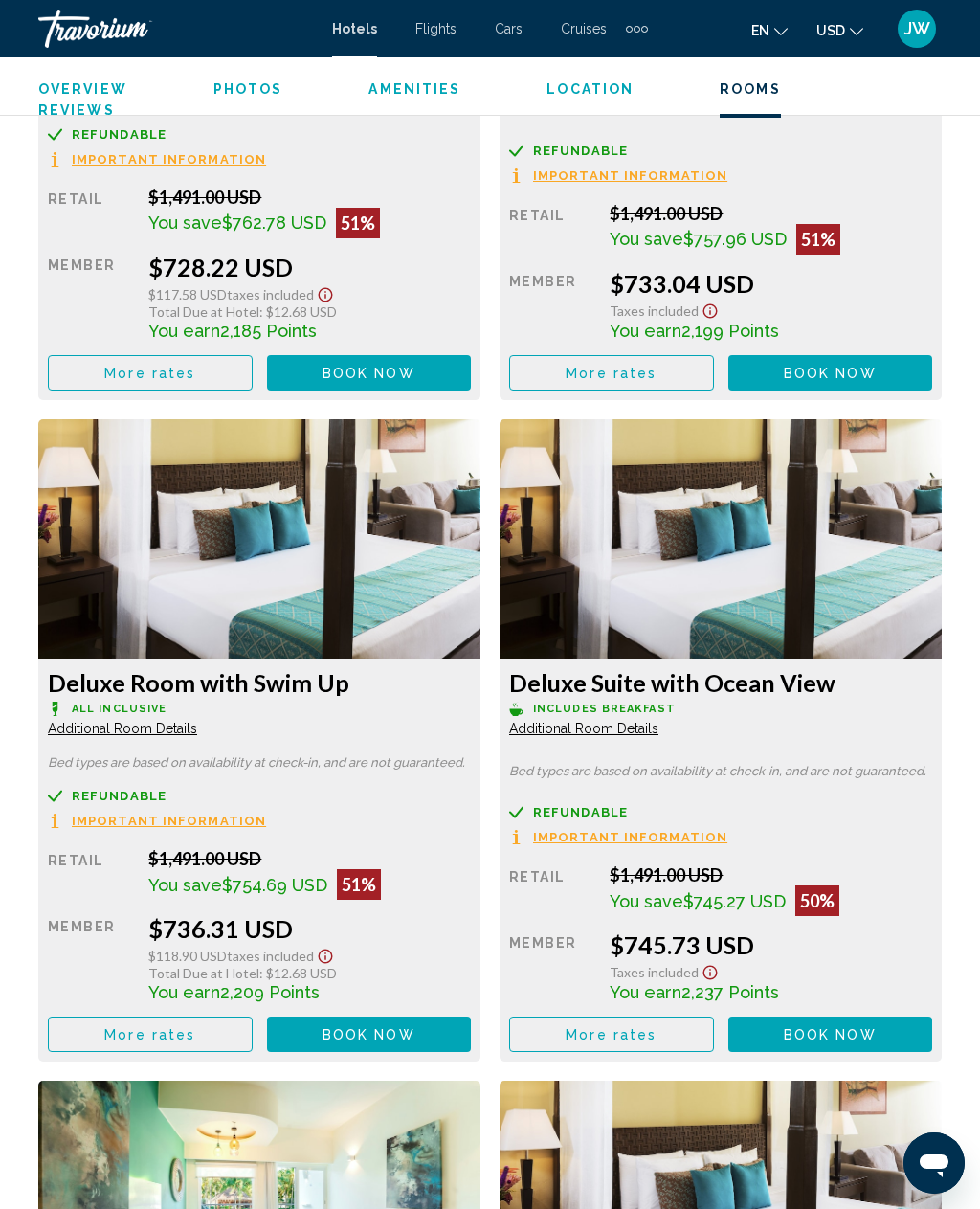click on "Additional Room Details" at bounding box center [122, -1257] 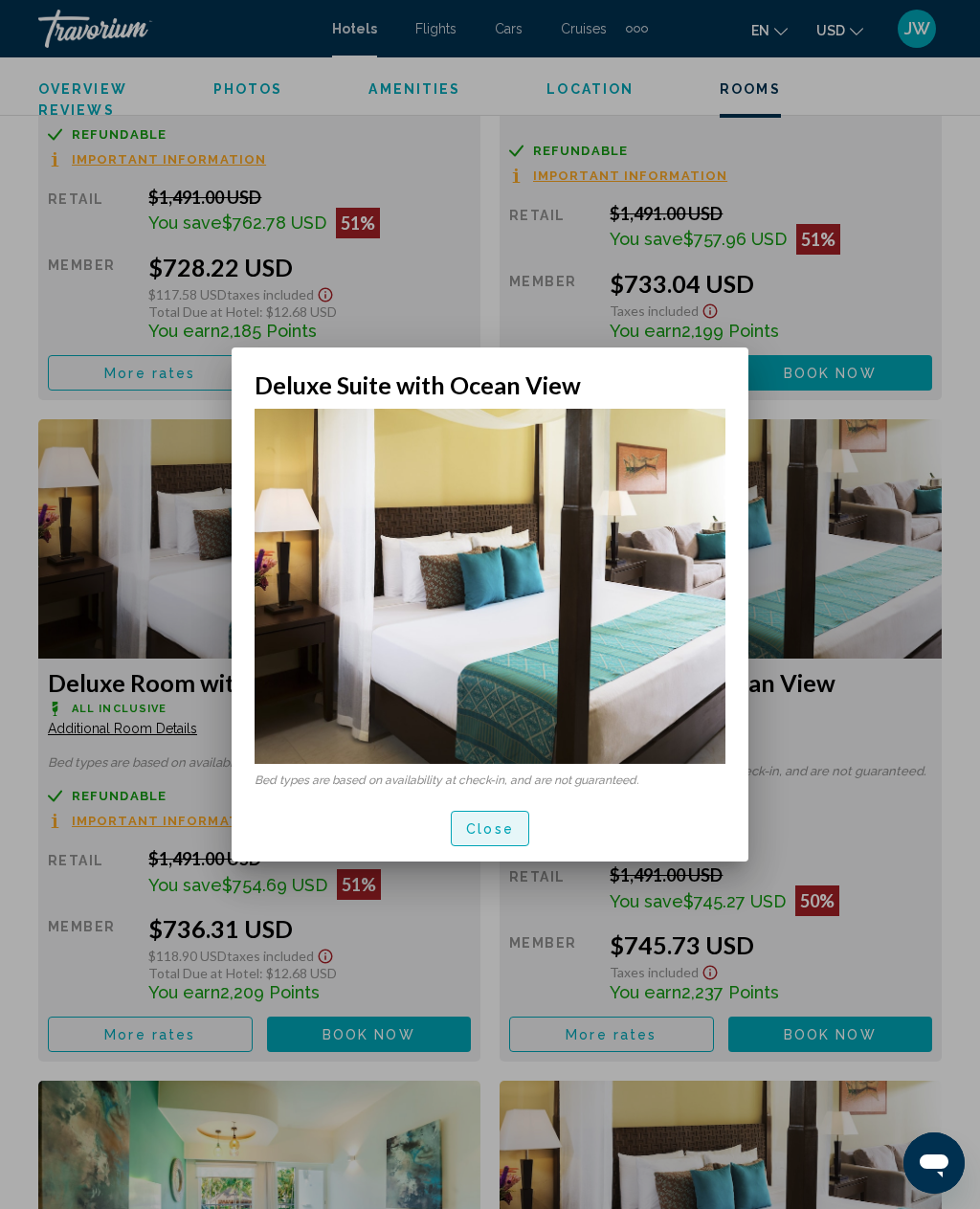 click on "Close" at bounding box center (490, 829) 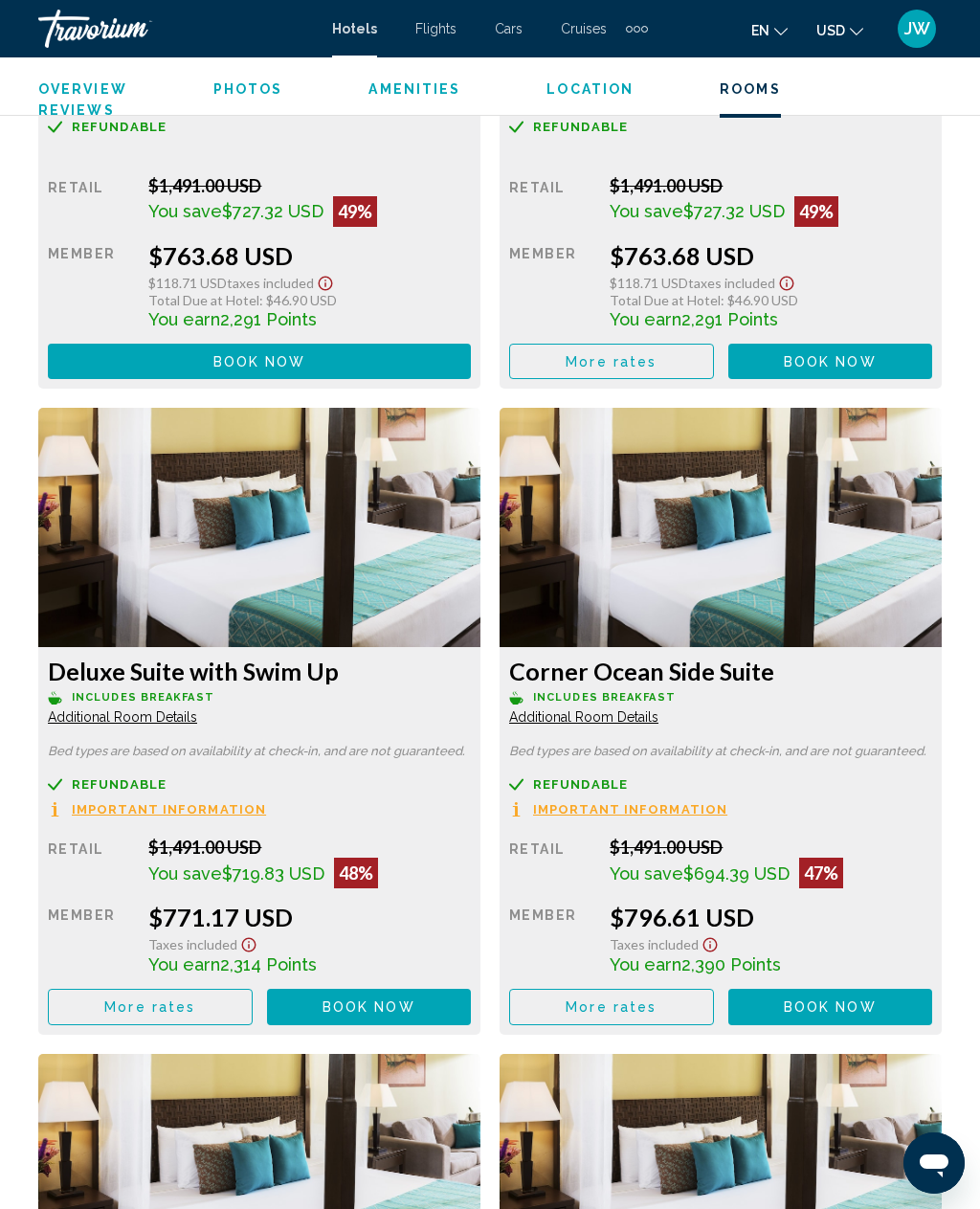 scroll, scrollTop: 6851, scrollLeft: 0, axis: vertical 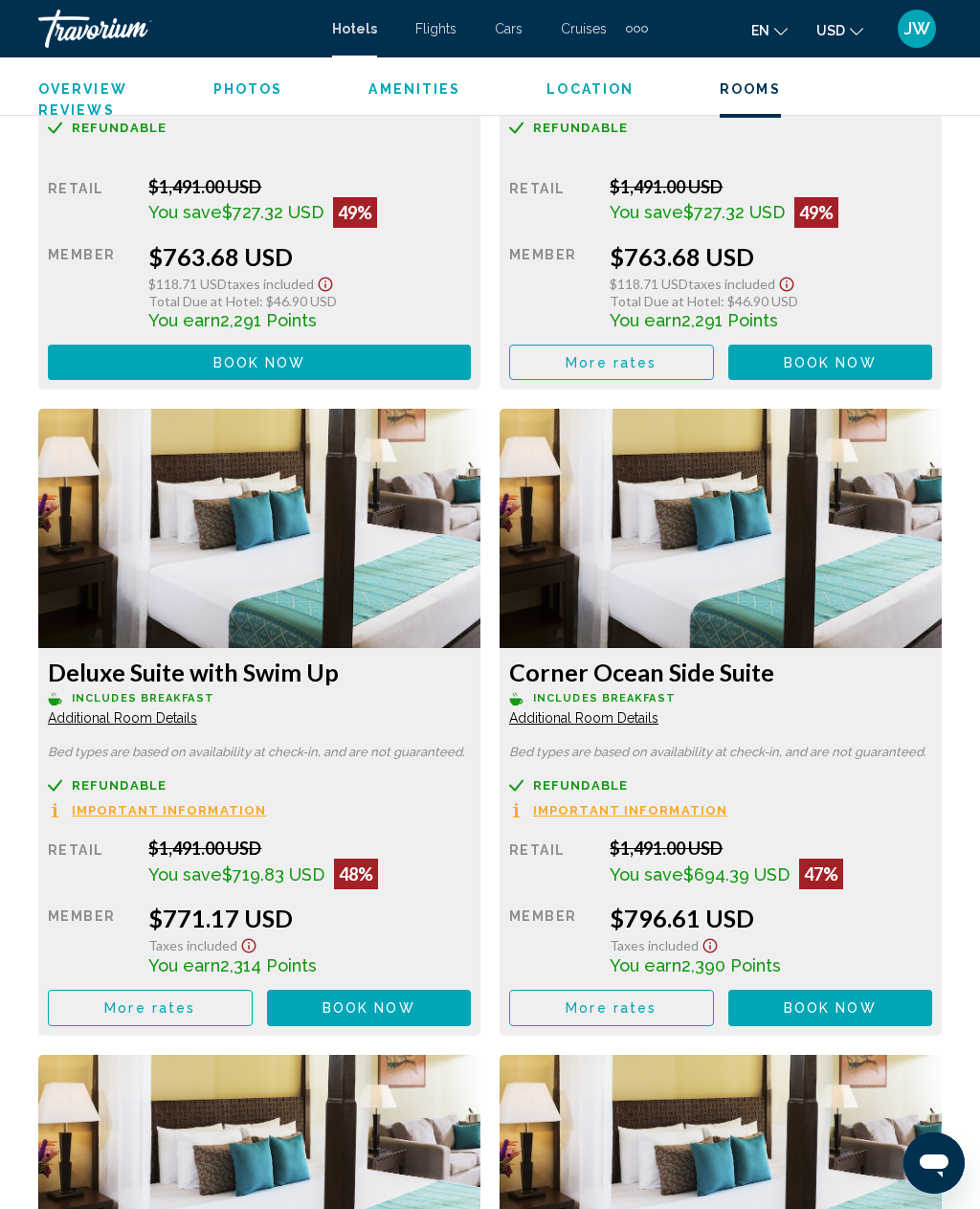 click on "Additional Room Details" at bounding box center [122, -3249] 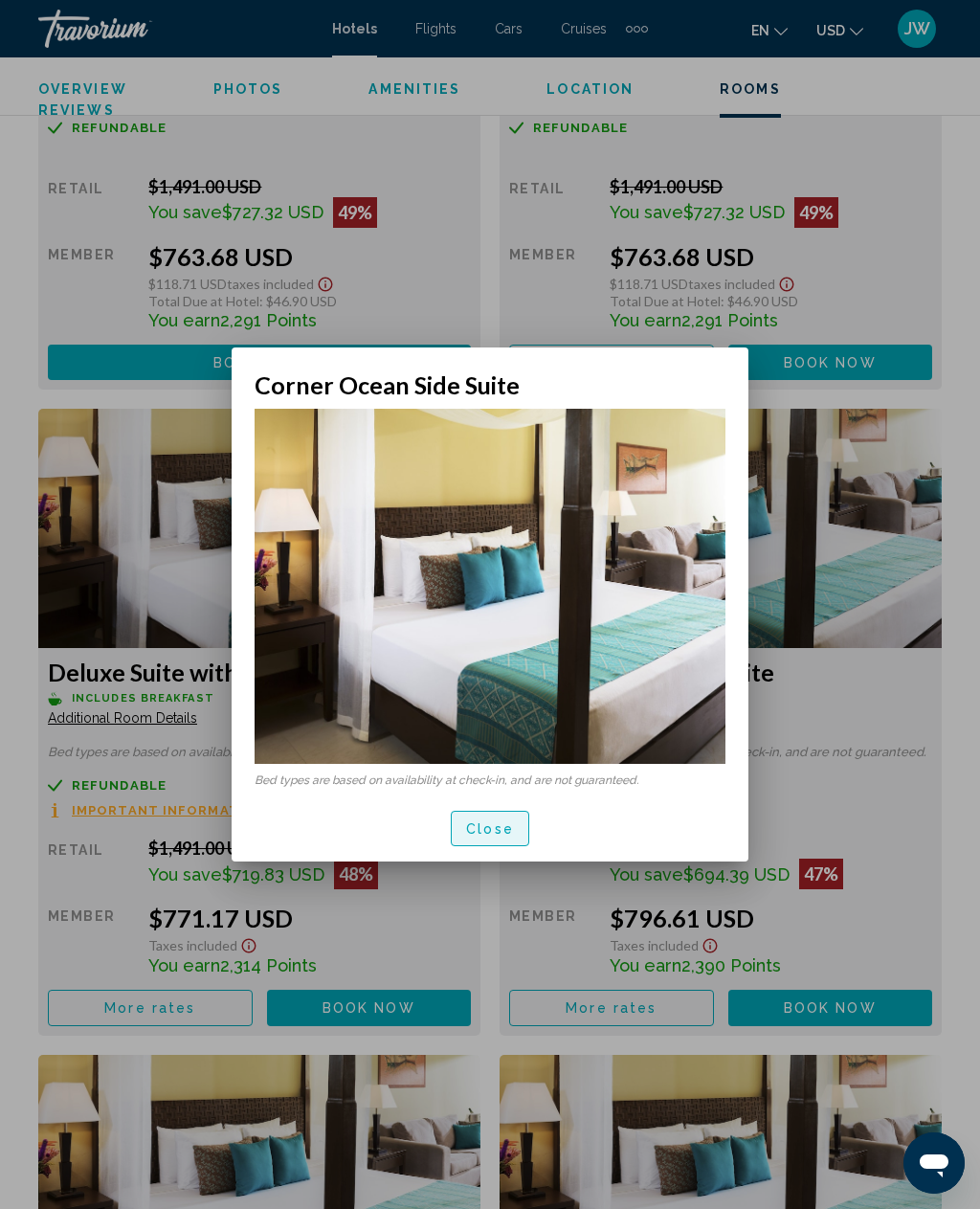 click on "Close" at bounding box center [490, 829] 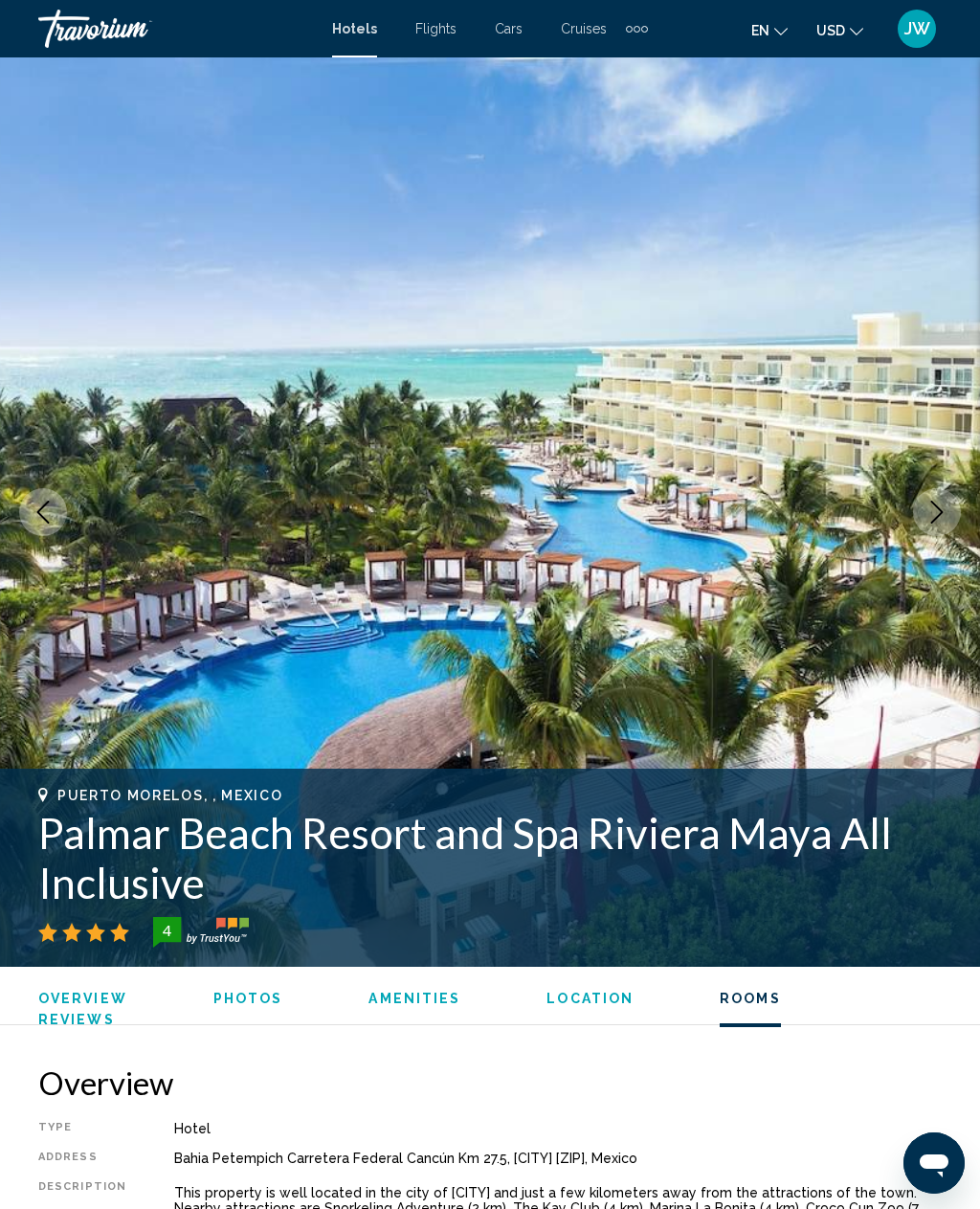 scroll, scrollTop: 6851, scrollLeft: 0, axis: vertical 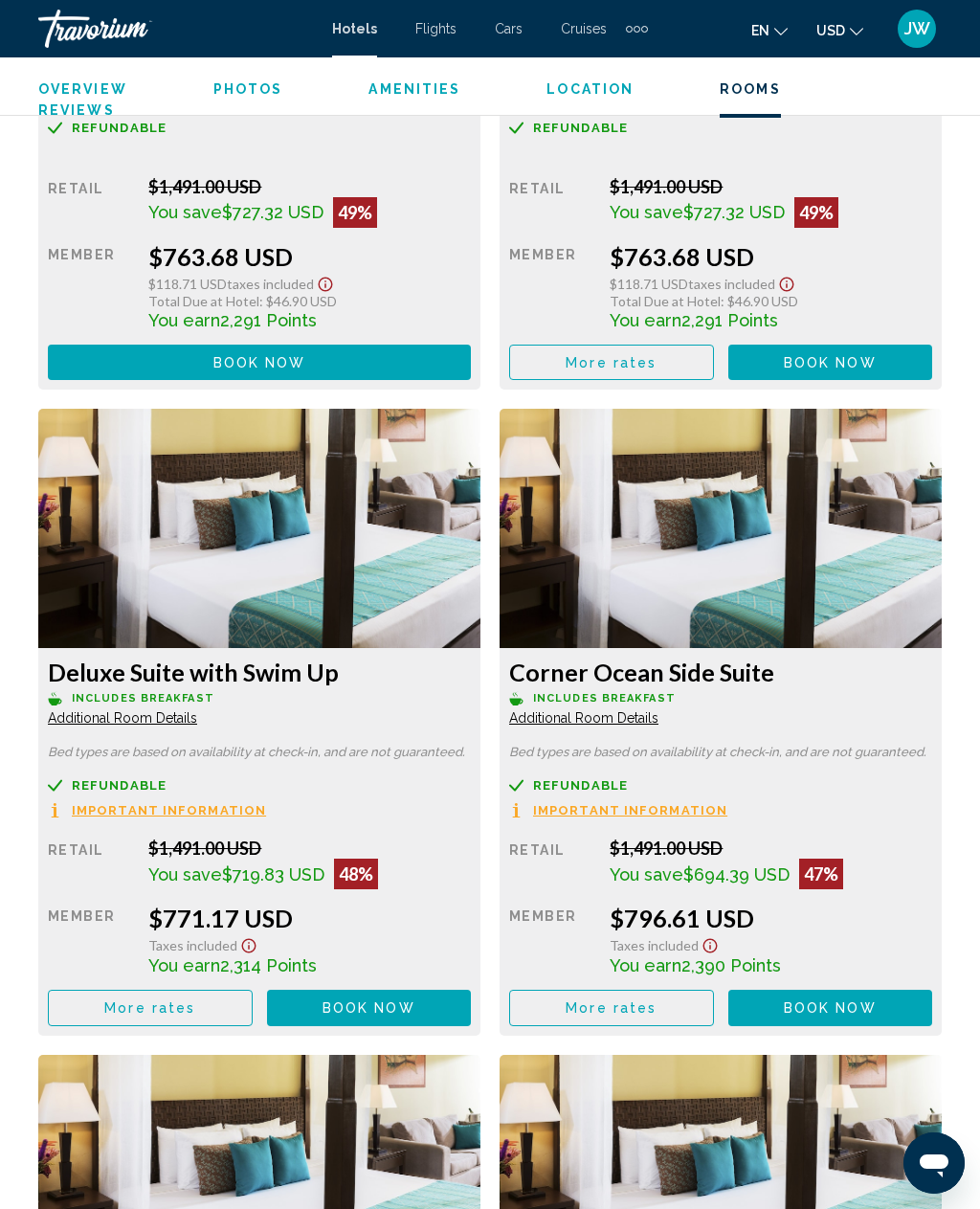 click at bounding box center [259, -3438] 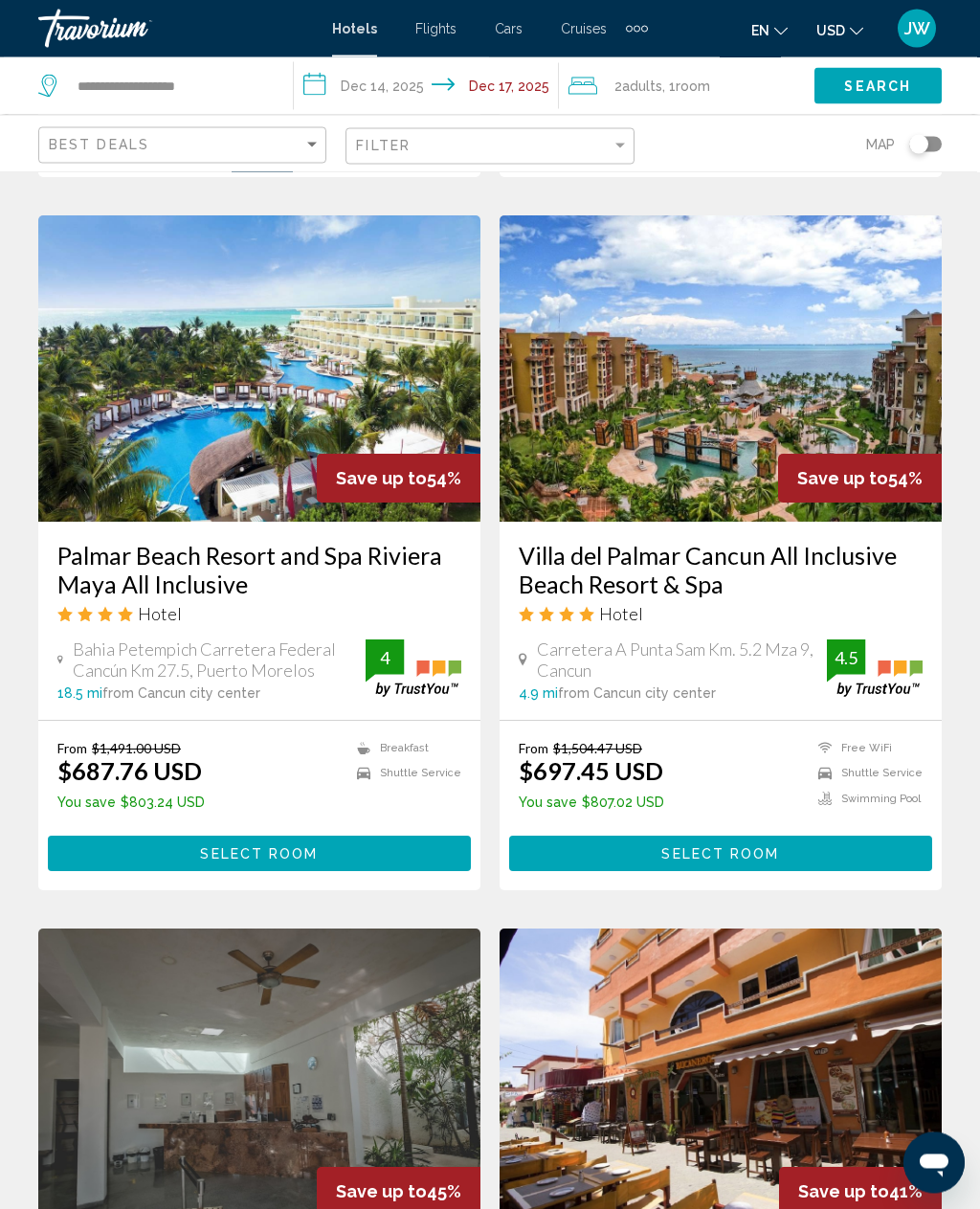 scroll, scrollTop: 707, scrollLeft: 0, axis: vertical 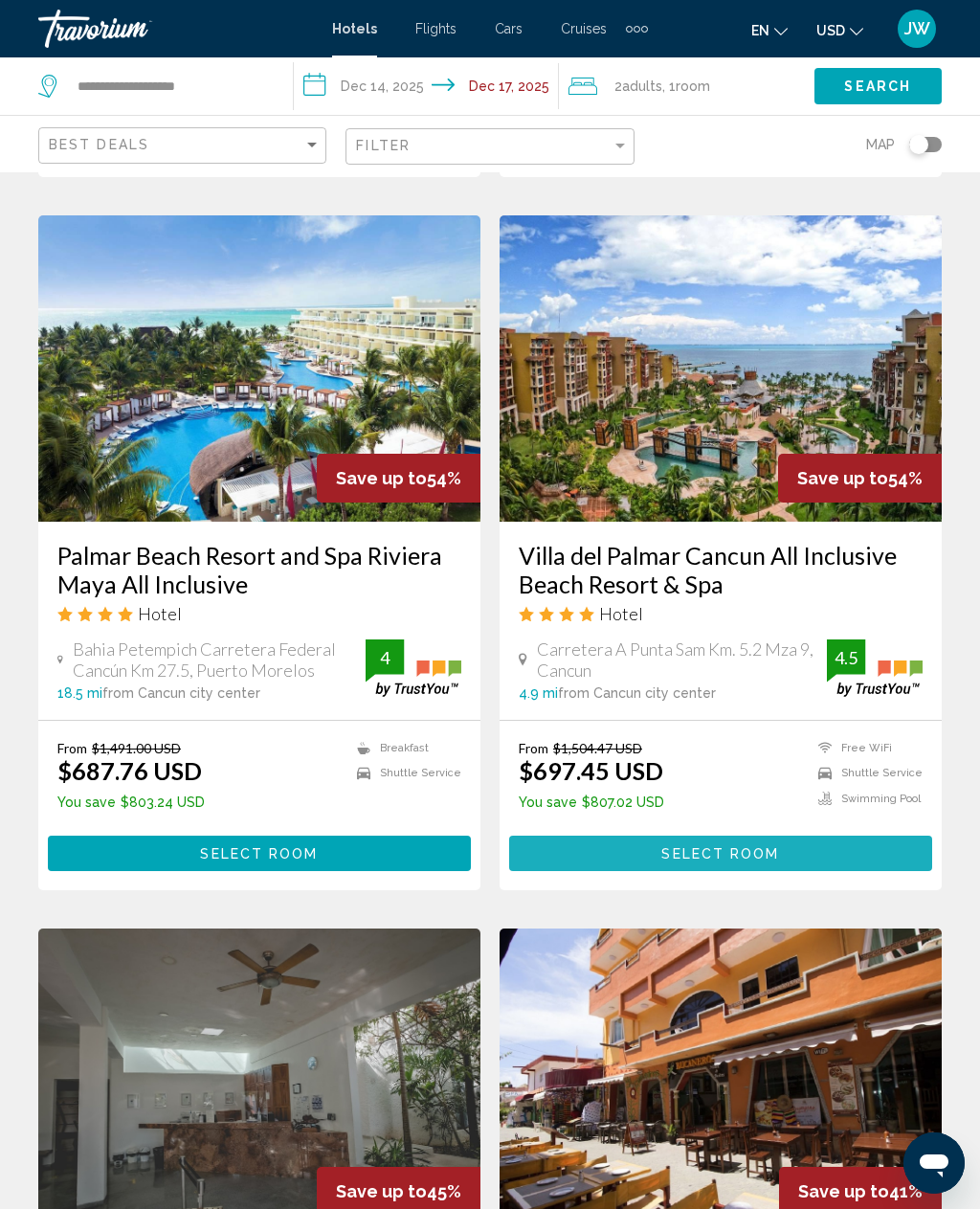 click on "Select Room" at bounding box center (720, 854) 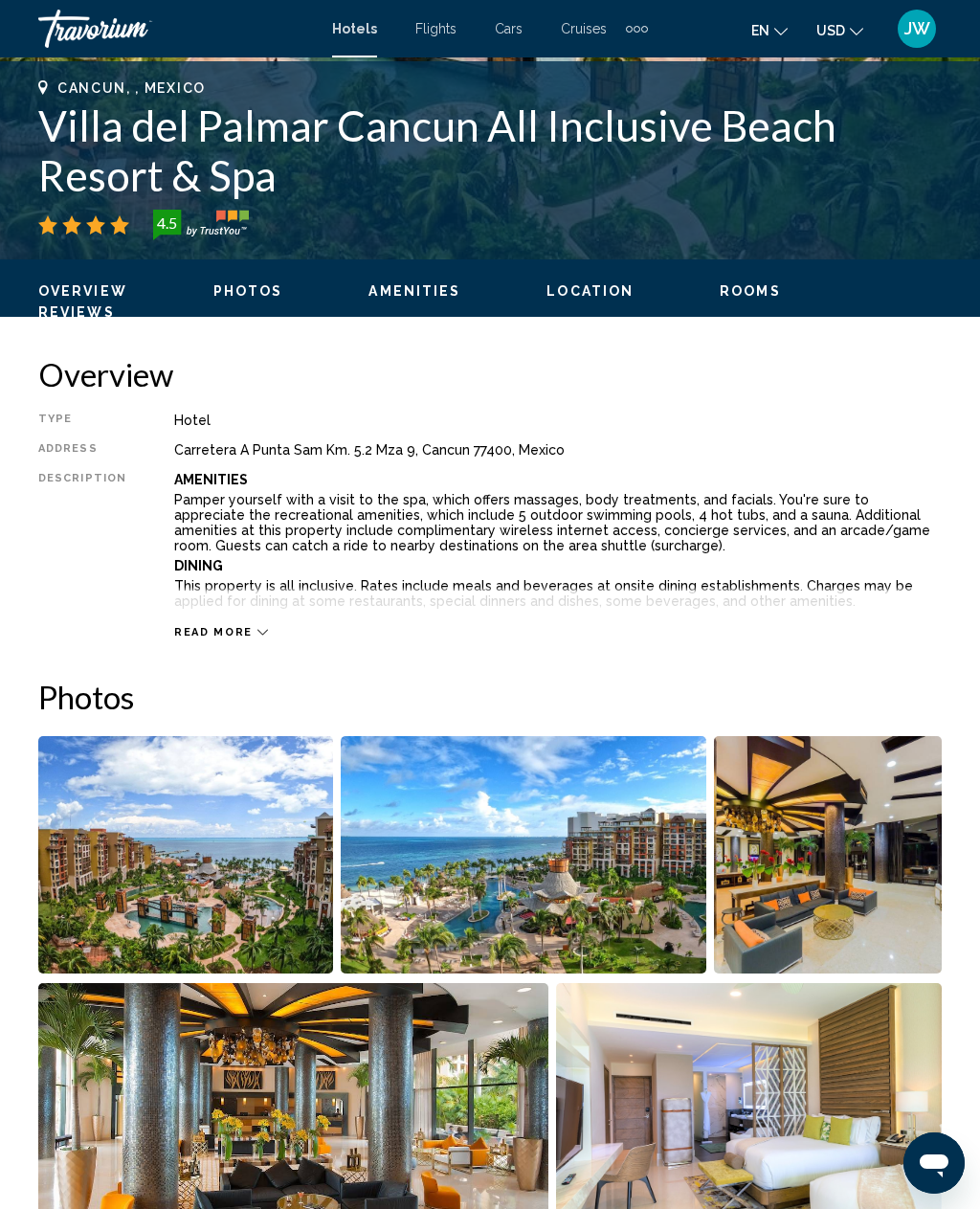 scroll, scrollTop: 0, scrollLeft: 0, axis: both 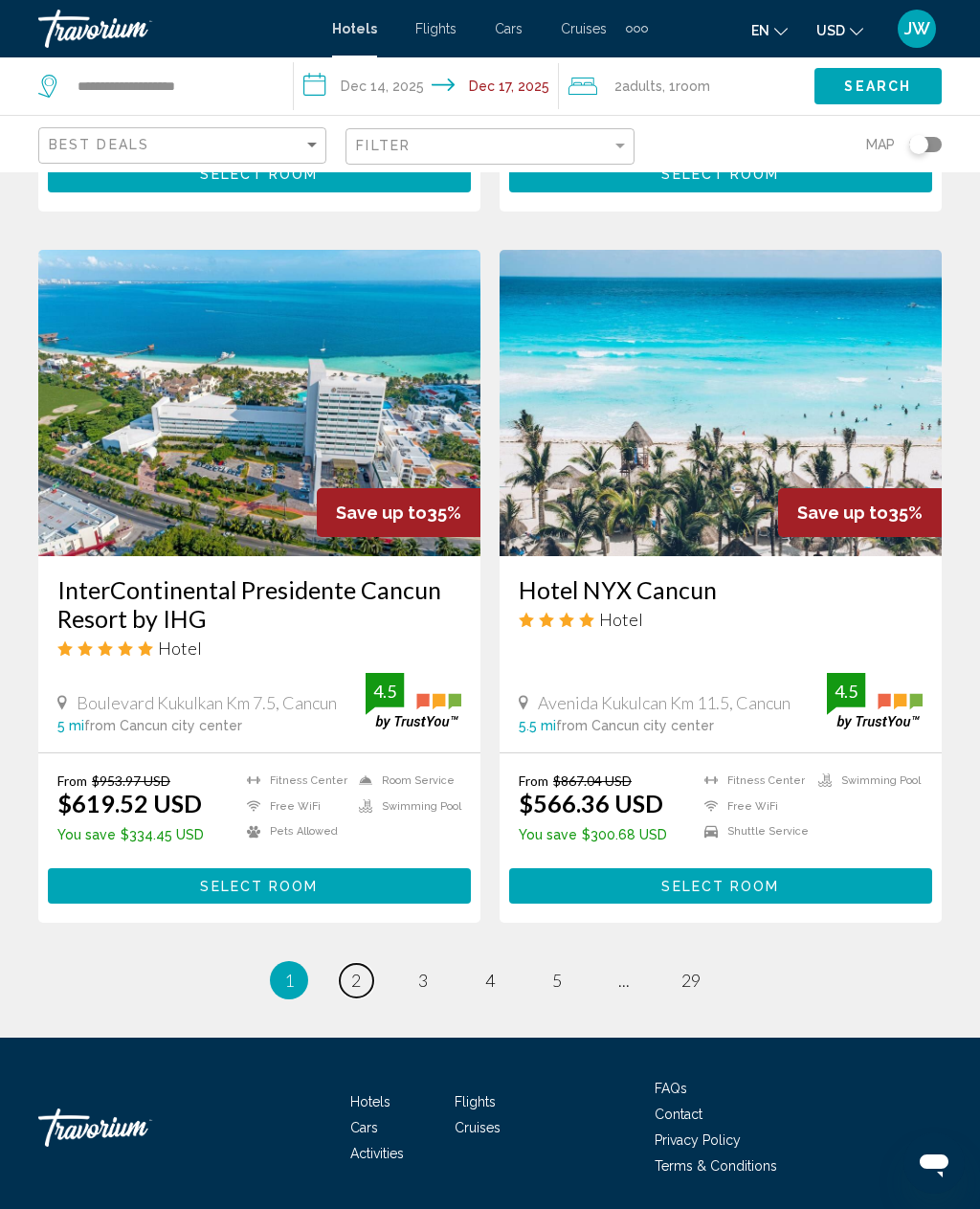 click on "page  2" at bounding box center (356, 980) 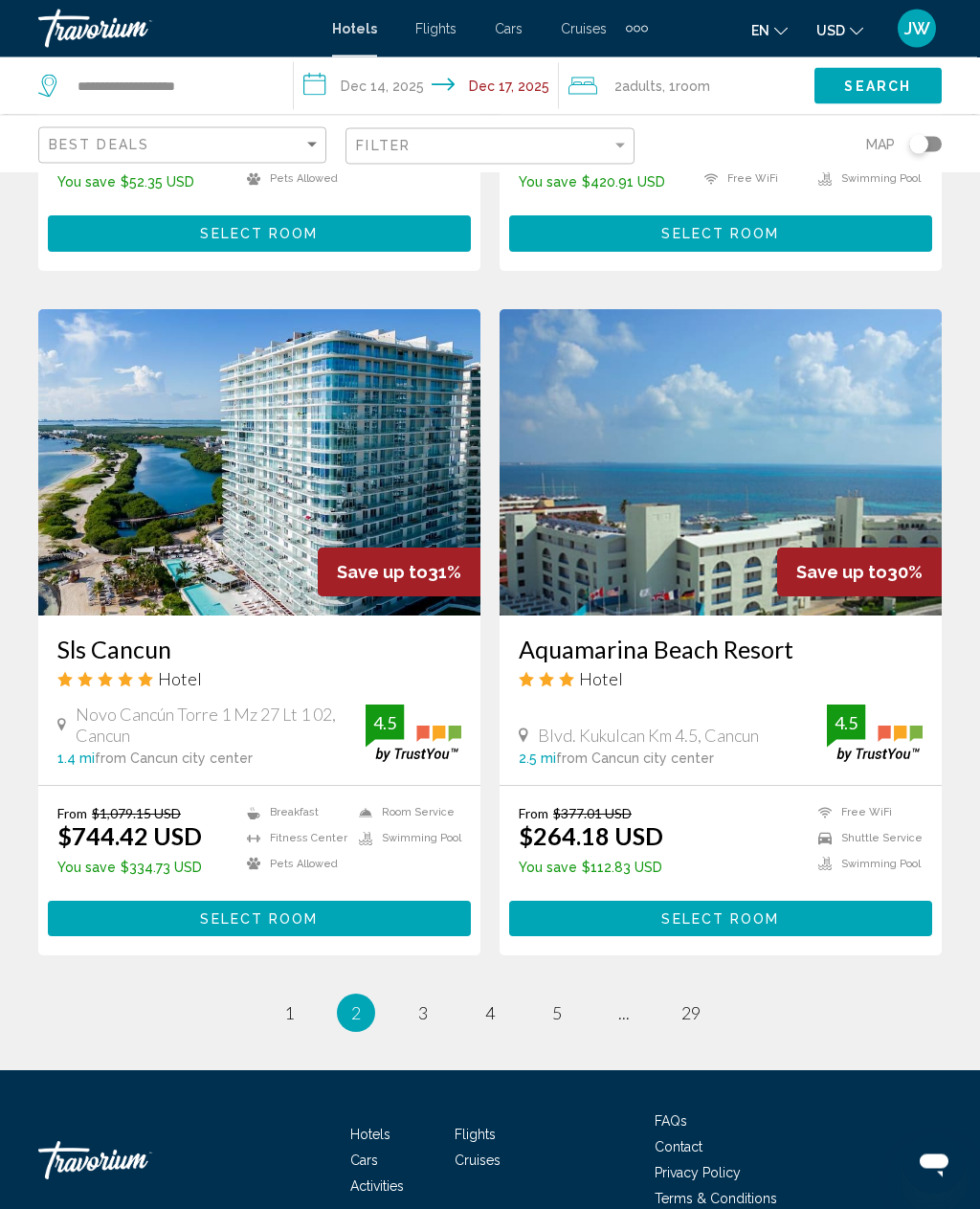 scroll, scrollTop: 3439, scrollLeft: 0, axis: vertical 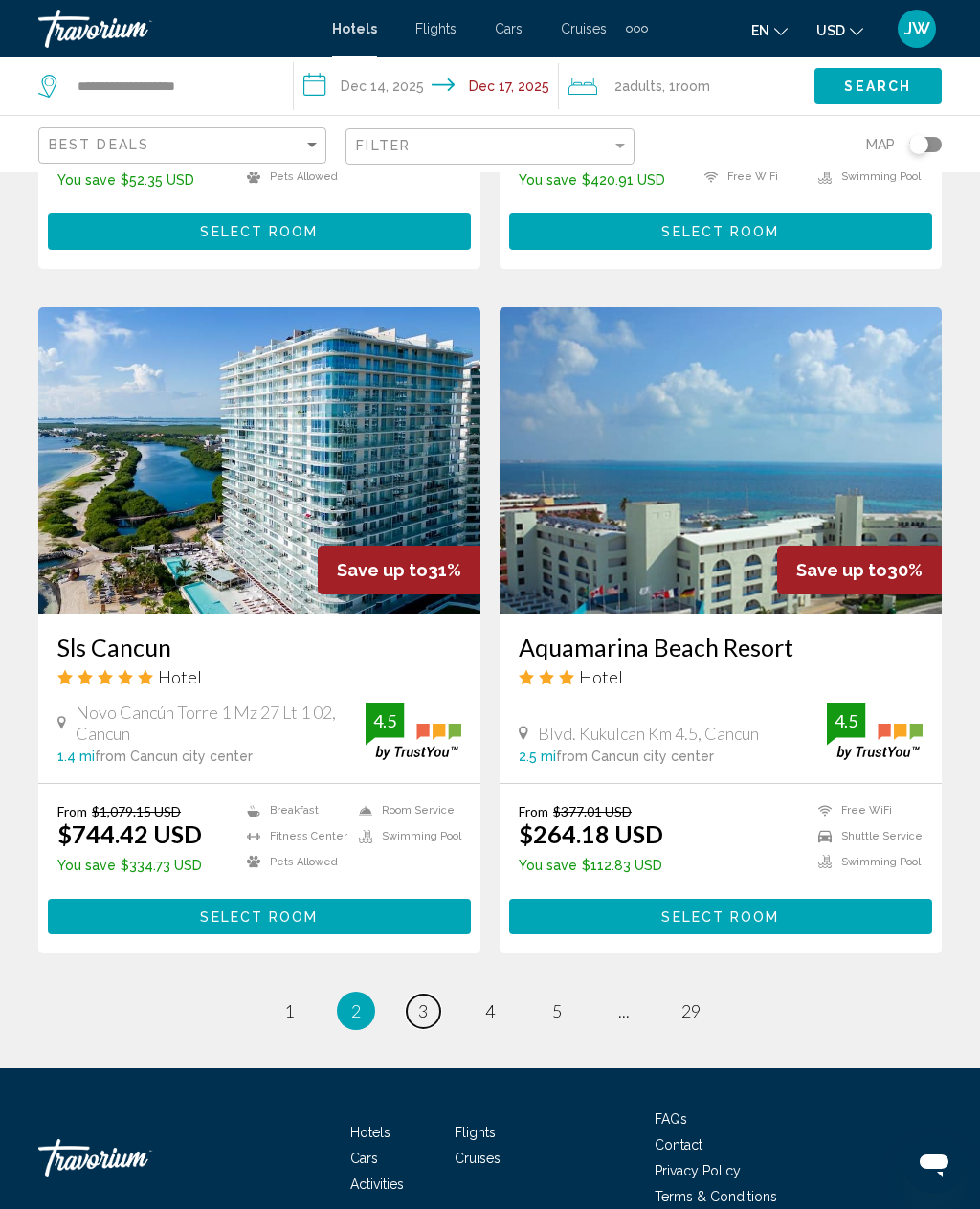 click on "3" at bounding box center [423, 1011] 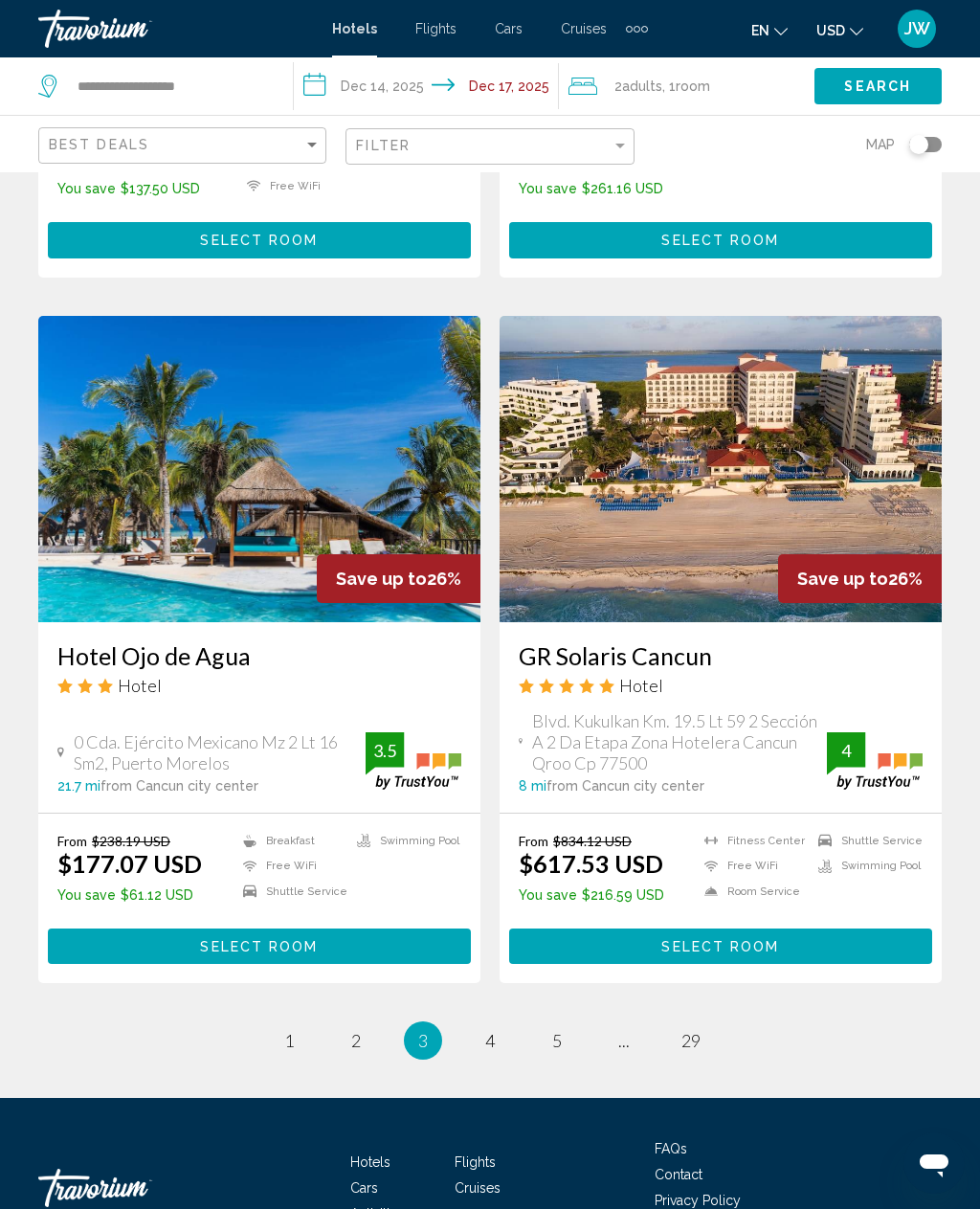 scroll, scrollTop: 3497, scrollLeft: 0, axis: vertical 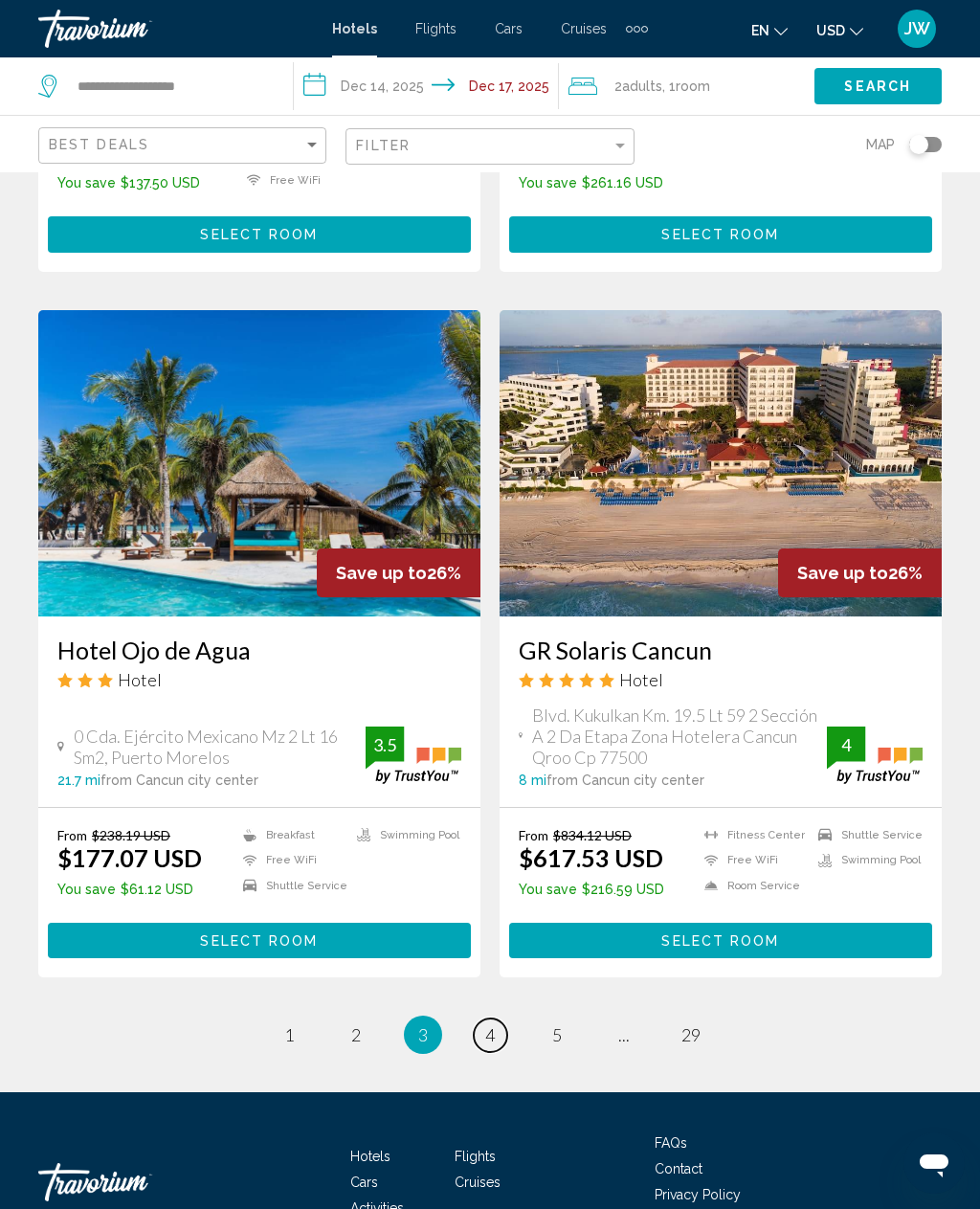 click on "page  4" at bounding box center [490, 1035] 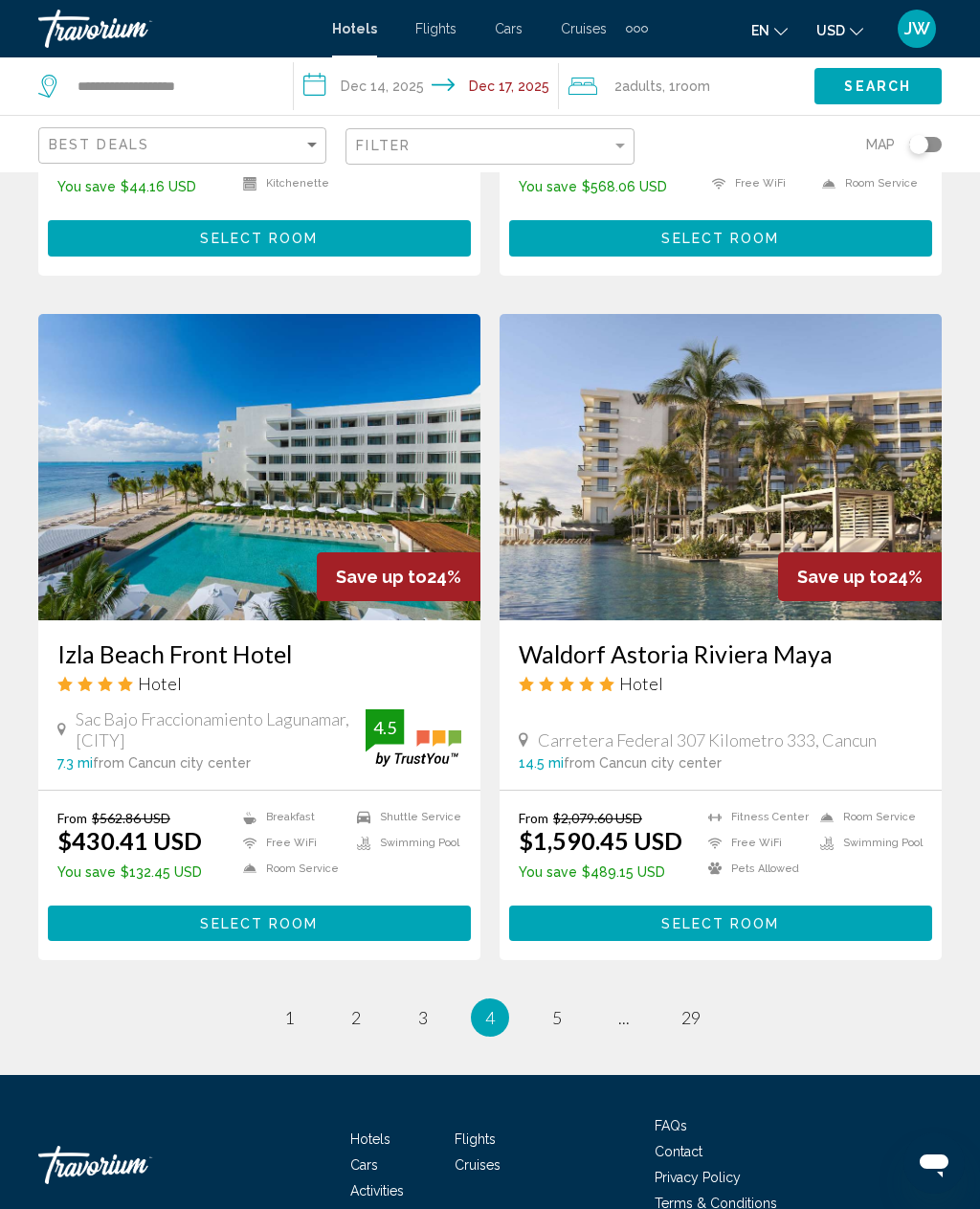 scroll, scrollTop: 3483, scrollLeft: 0, axis: vertical 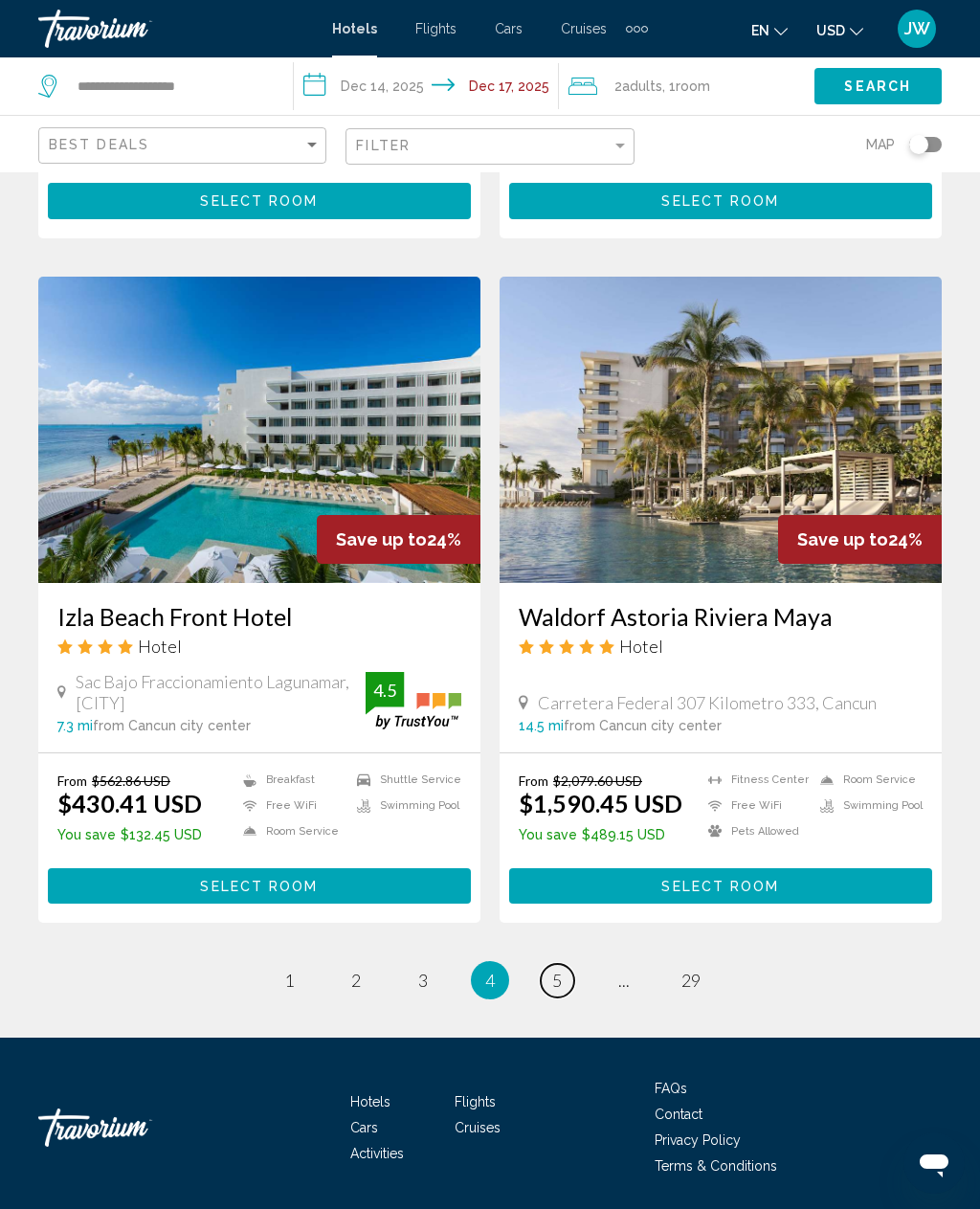 click on "5" at bounding box center (557, 980) 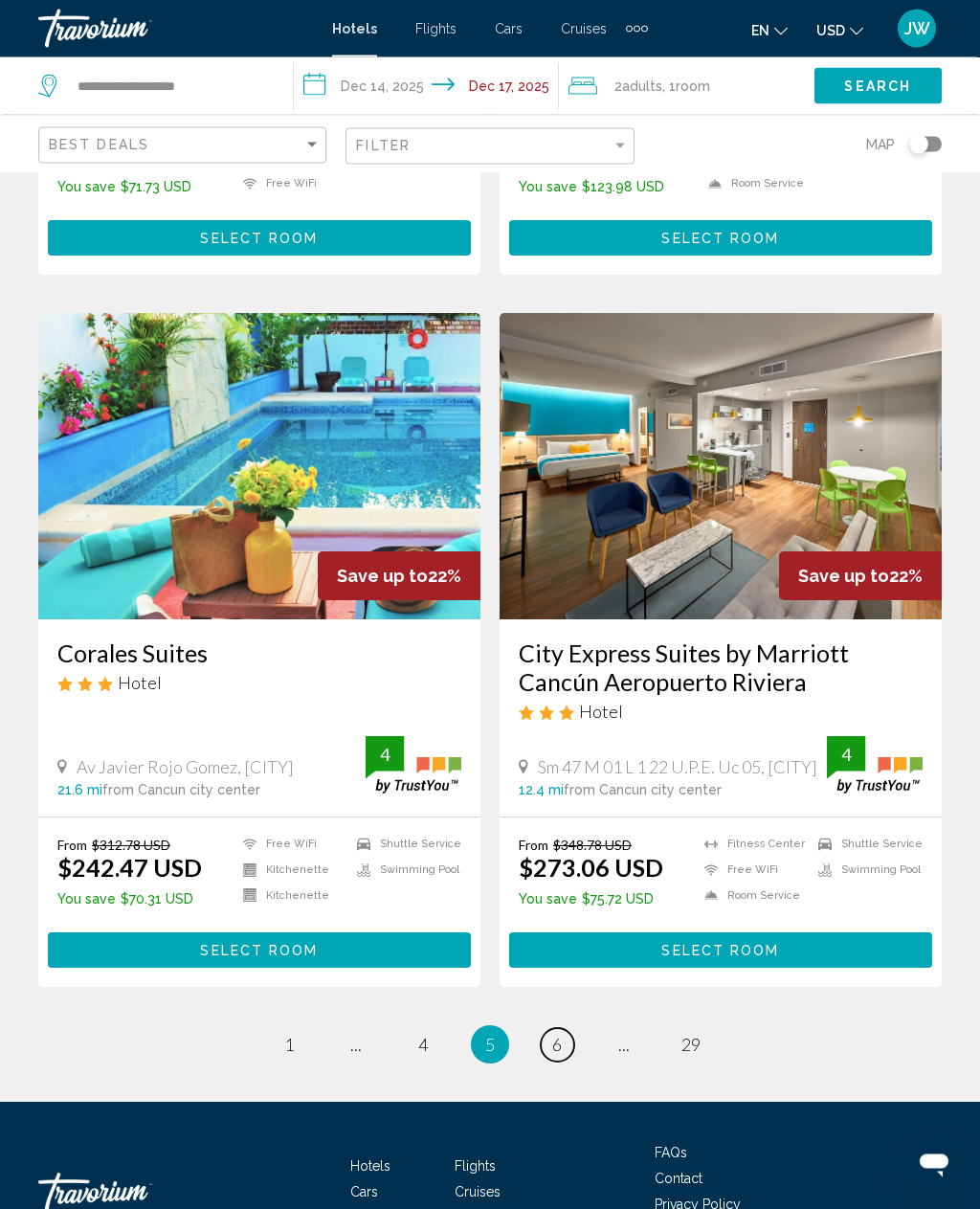 scroll, scrollTop: 3493, scrollLeft: 0, axis: vertical 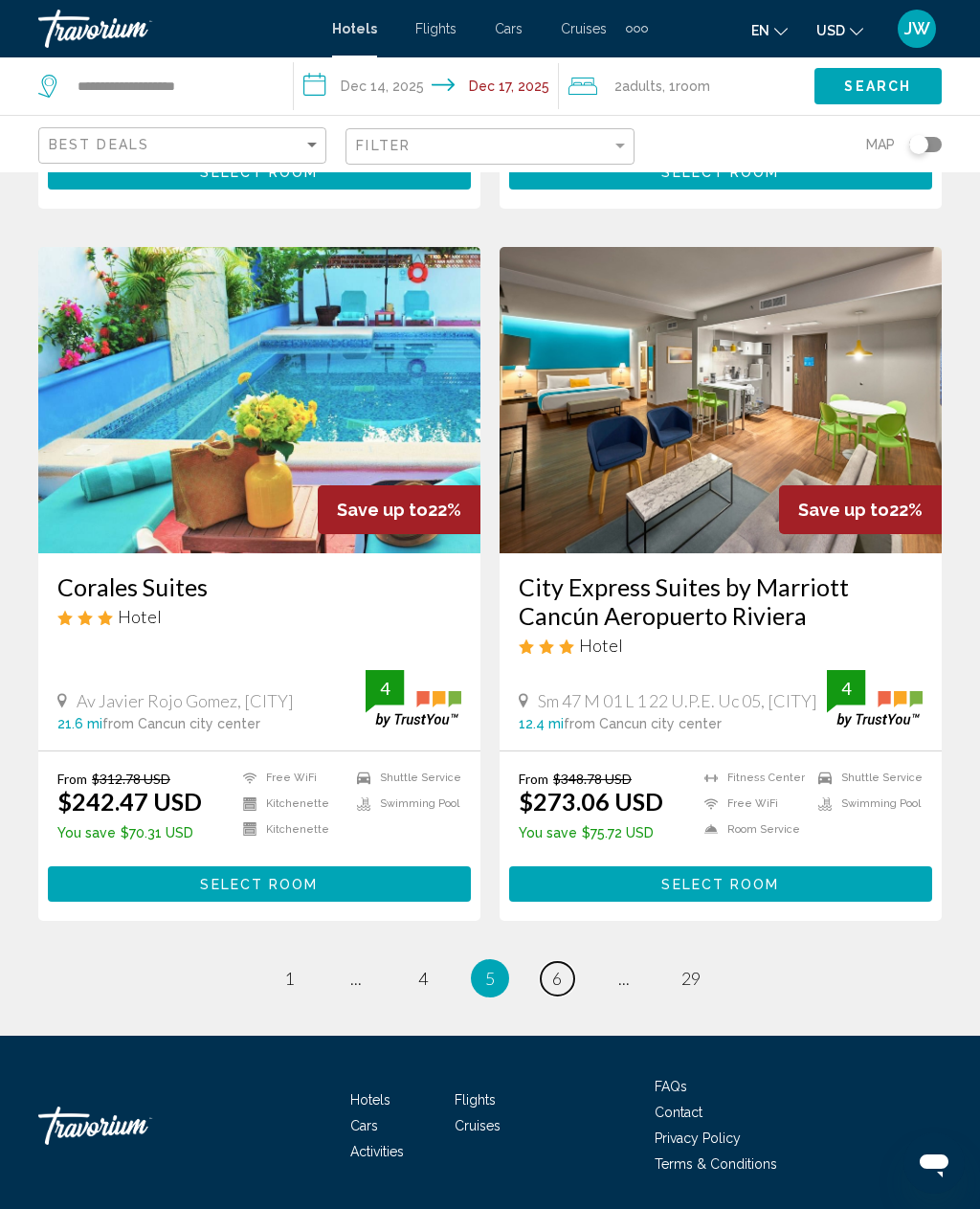 click on "6" at bounding box center (557, 978) 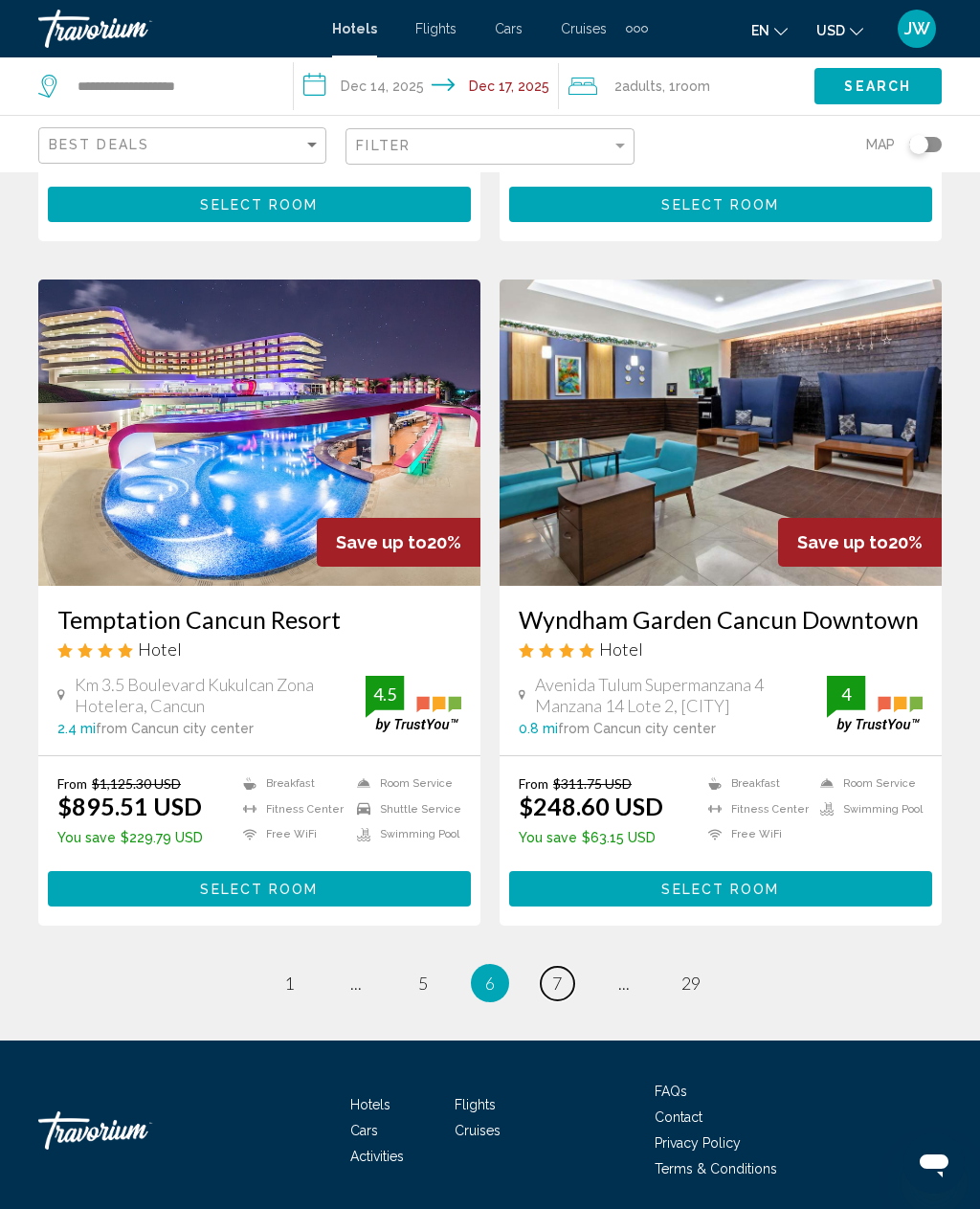 scroll, scrollTop: 3441, scrollLeft: 0, axis: vertical 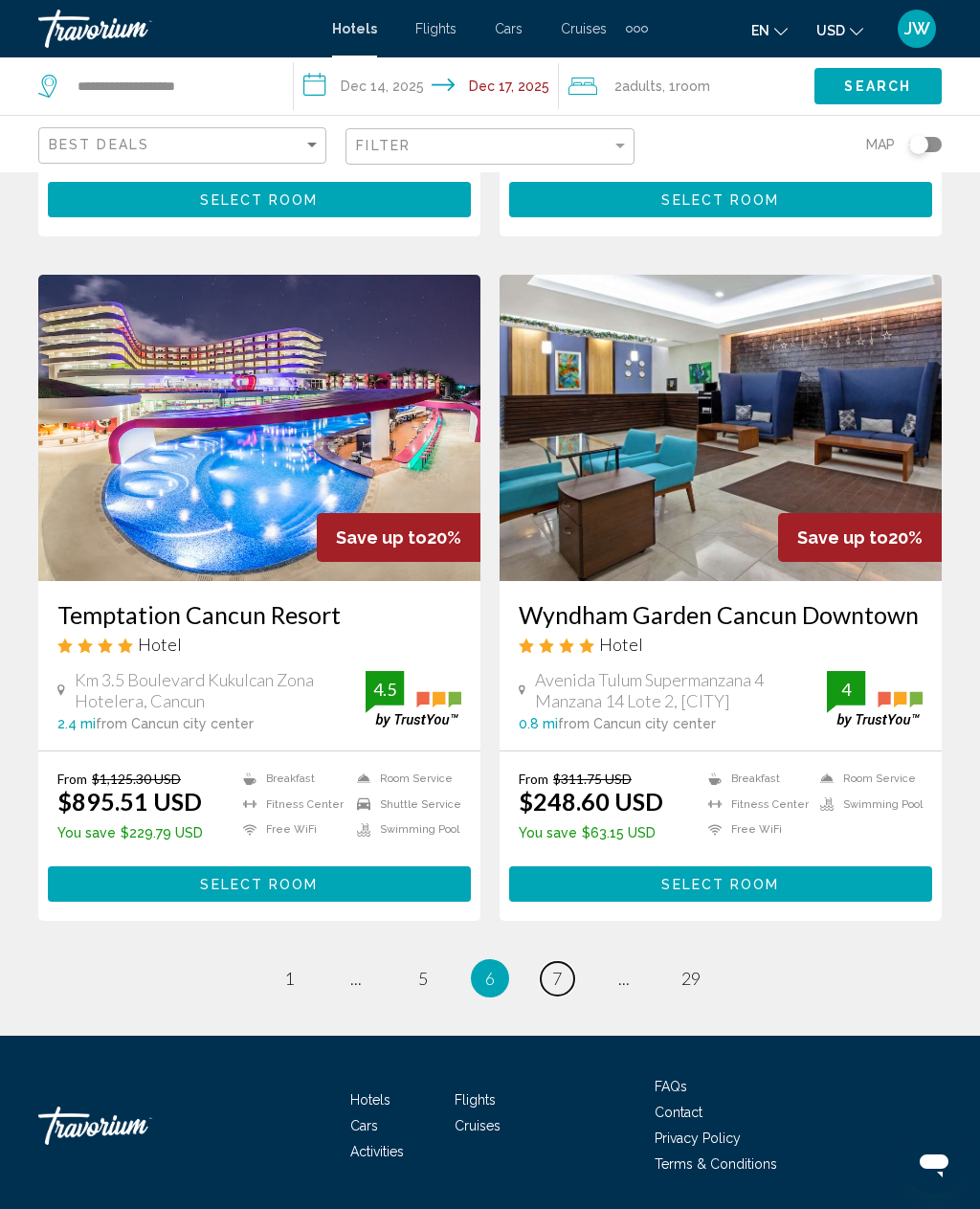 click on "7" at bounding box center [557, 978] 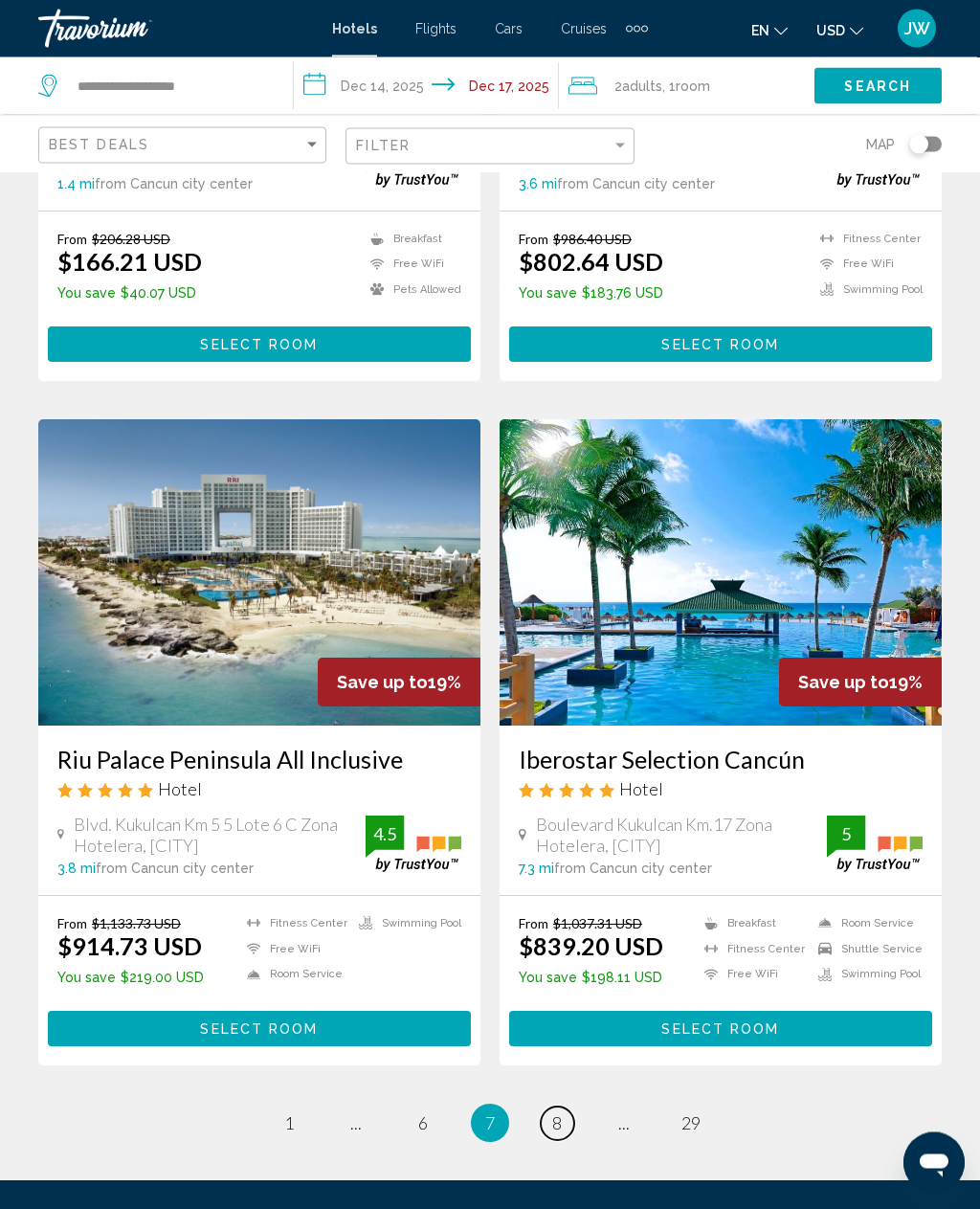 scroll, scrollTop: 3454, scrollLeft: 0, axis: vertical 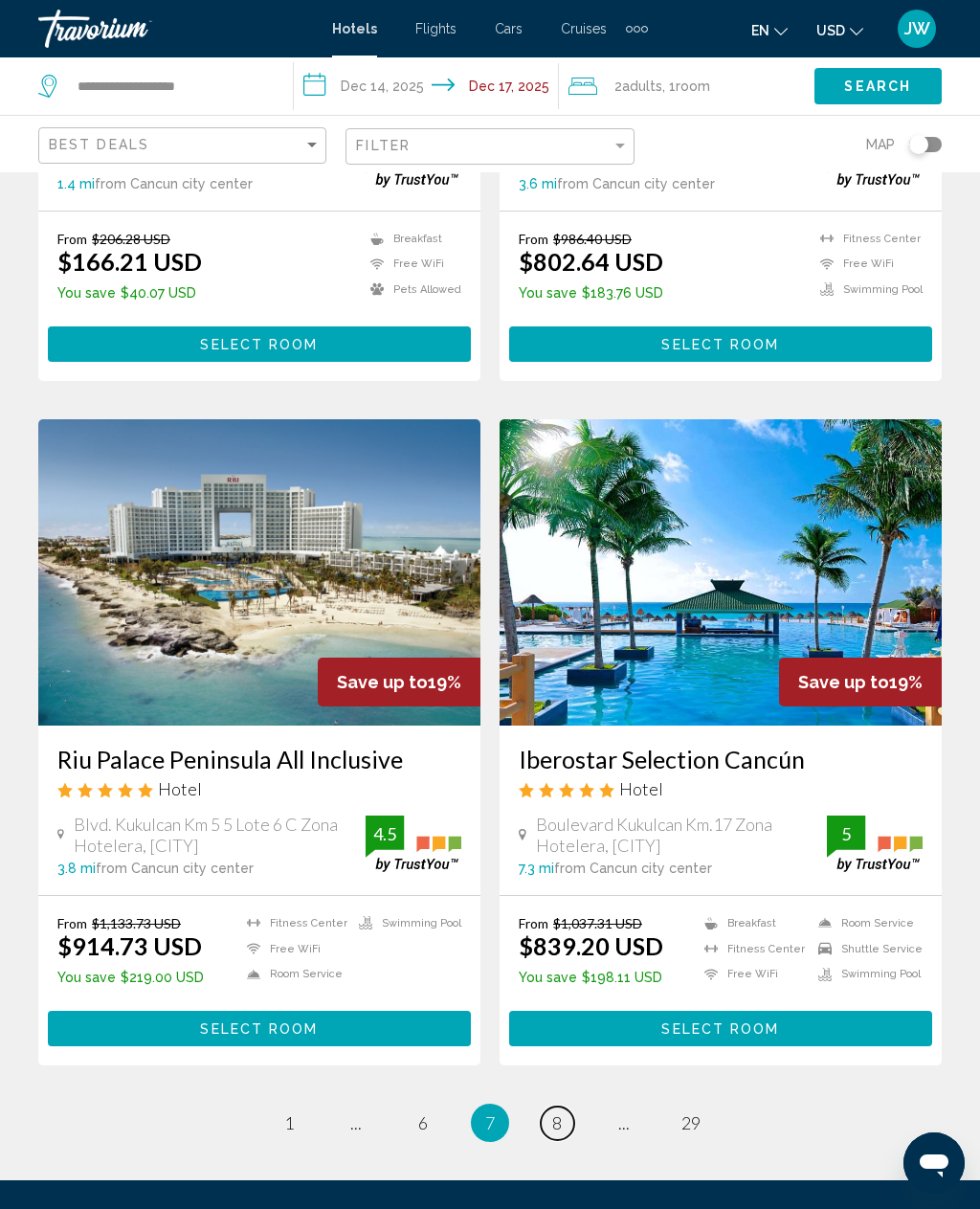 click on "8" at bounding box center (557, 1123) 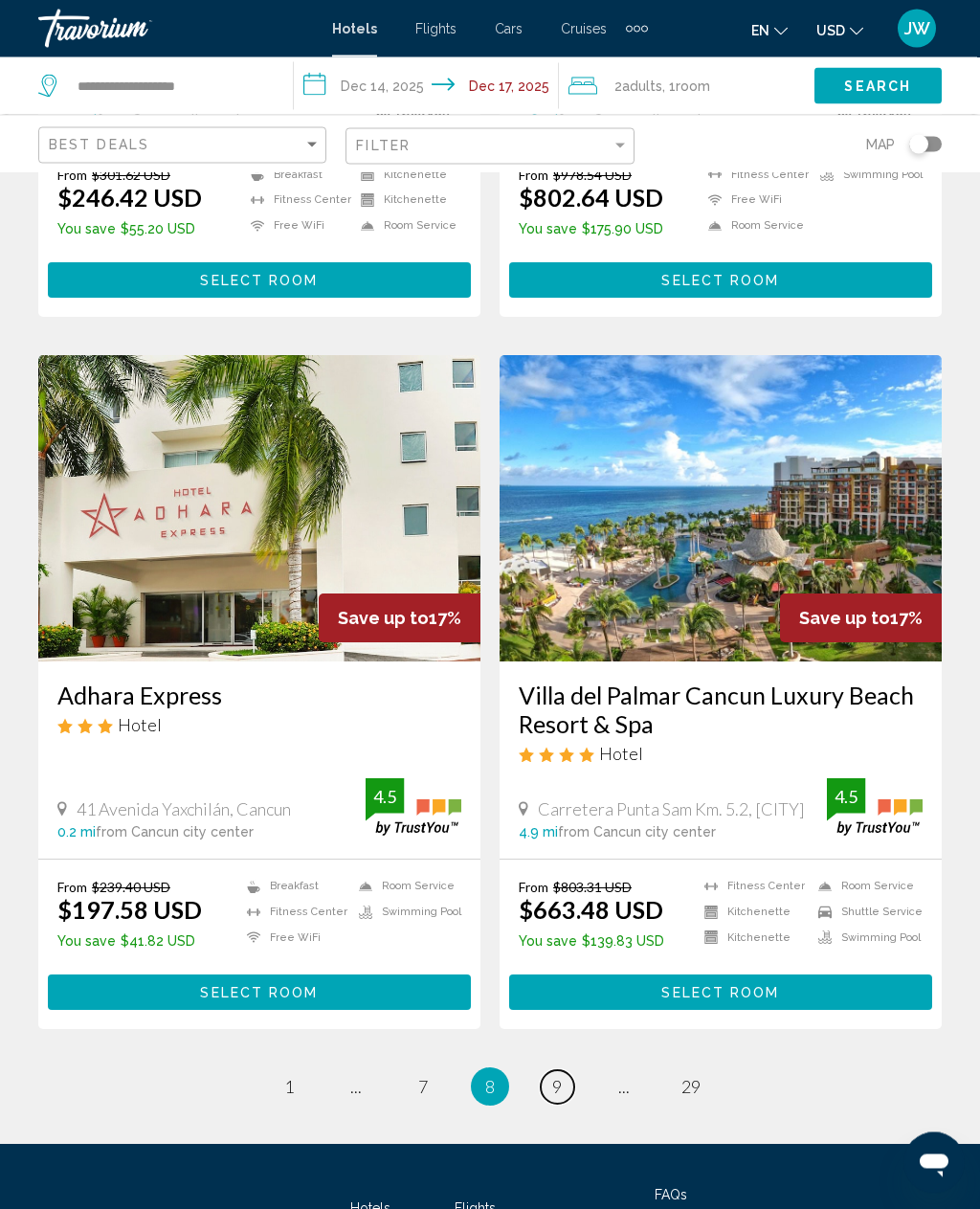 scroll, scrollTop: 3364, scrollLeft: 0, axis: vertical 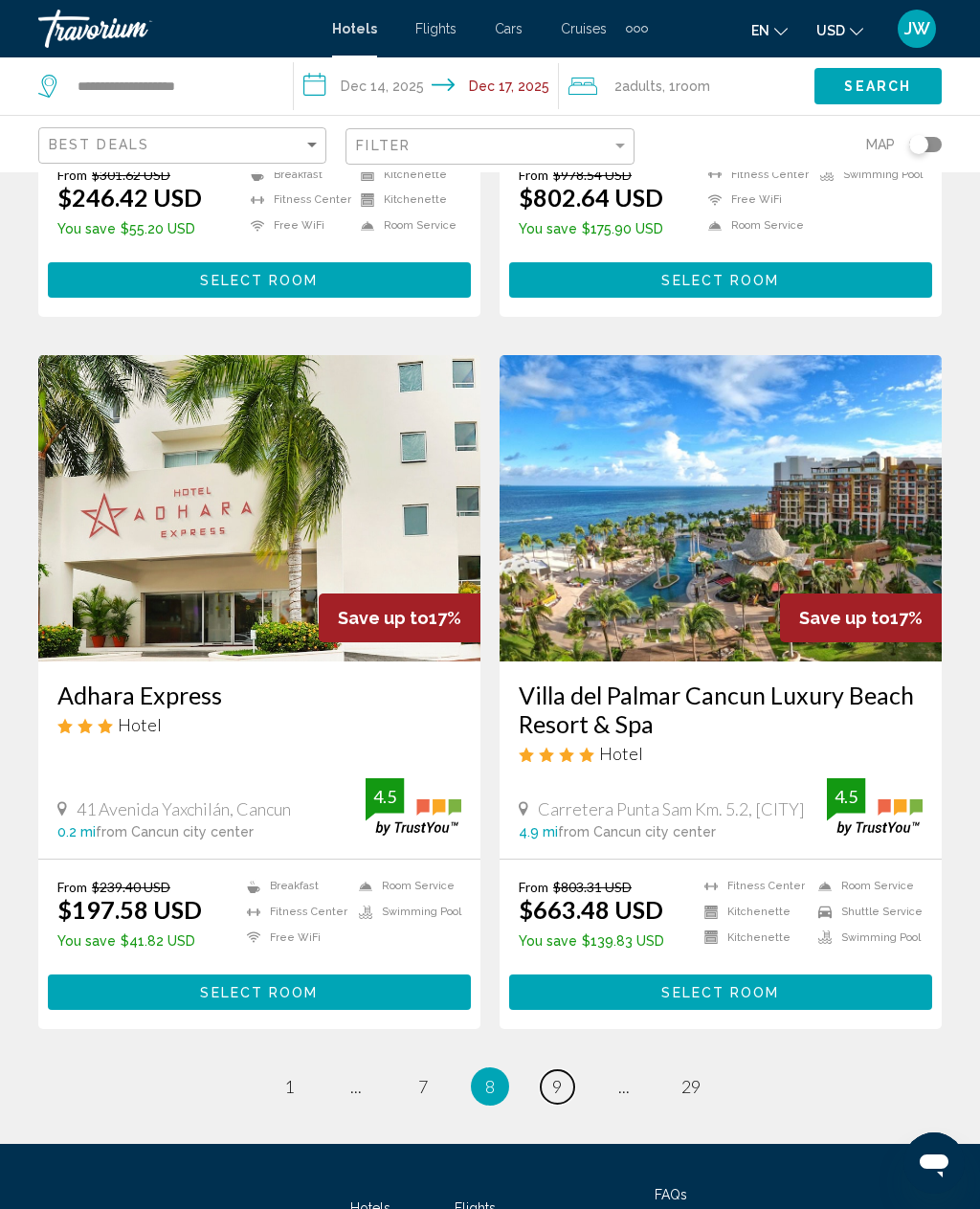 click on "9" at bounding box center (557, 1086) 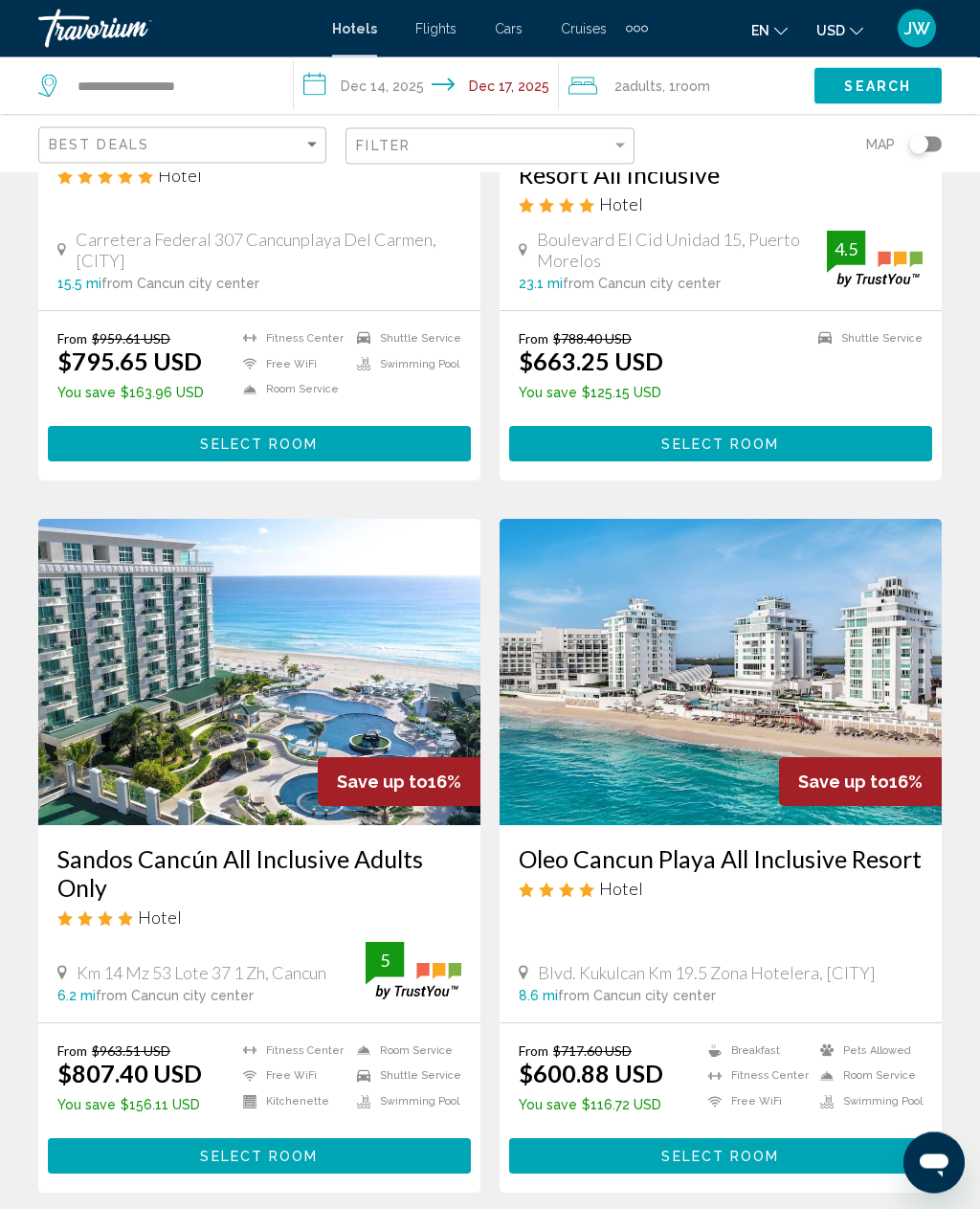 scroll, scrollTop: 2545, scrollLeft: 0, axis: vertical 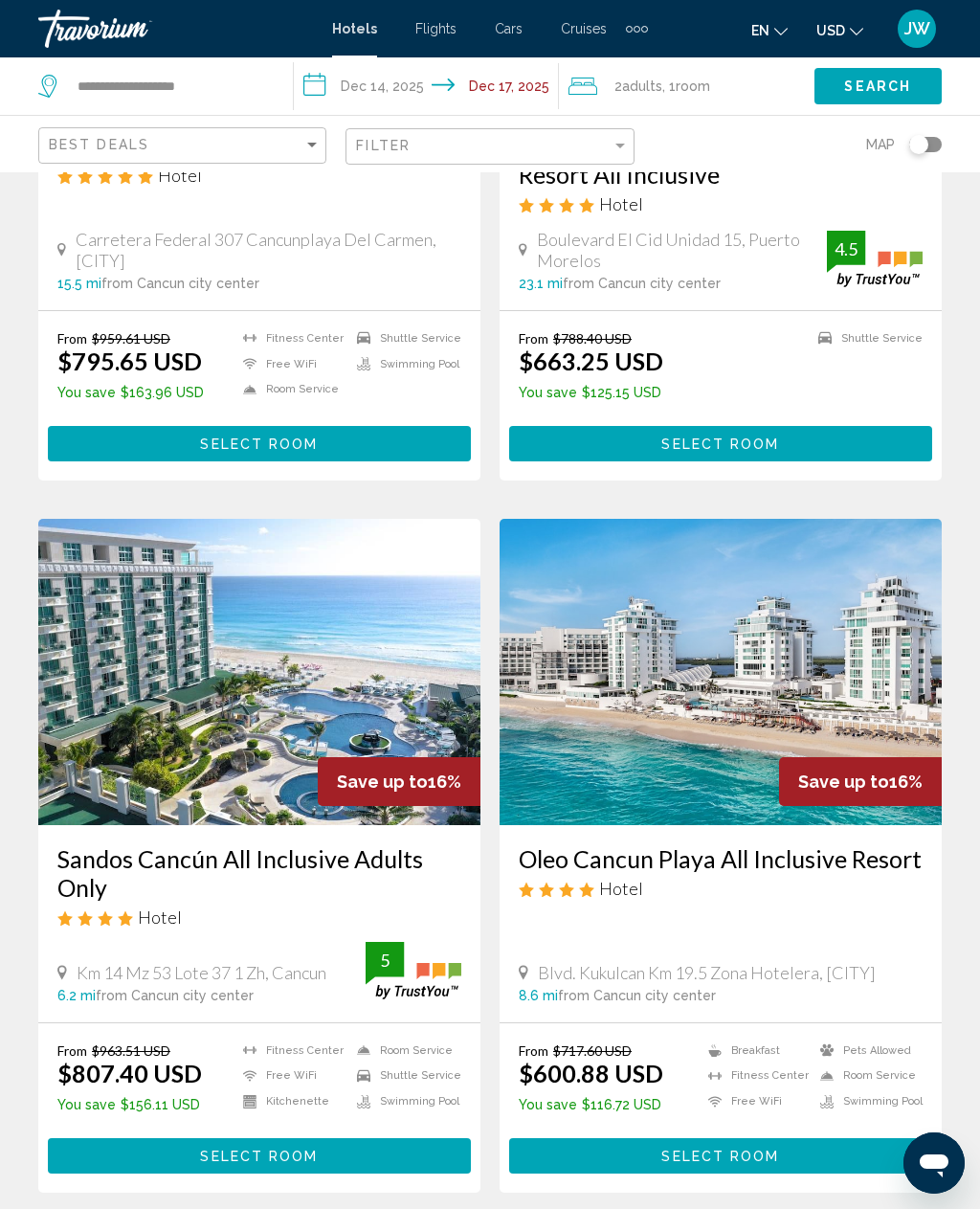 click on "Select Room" at bounding box center (258, 1156) 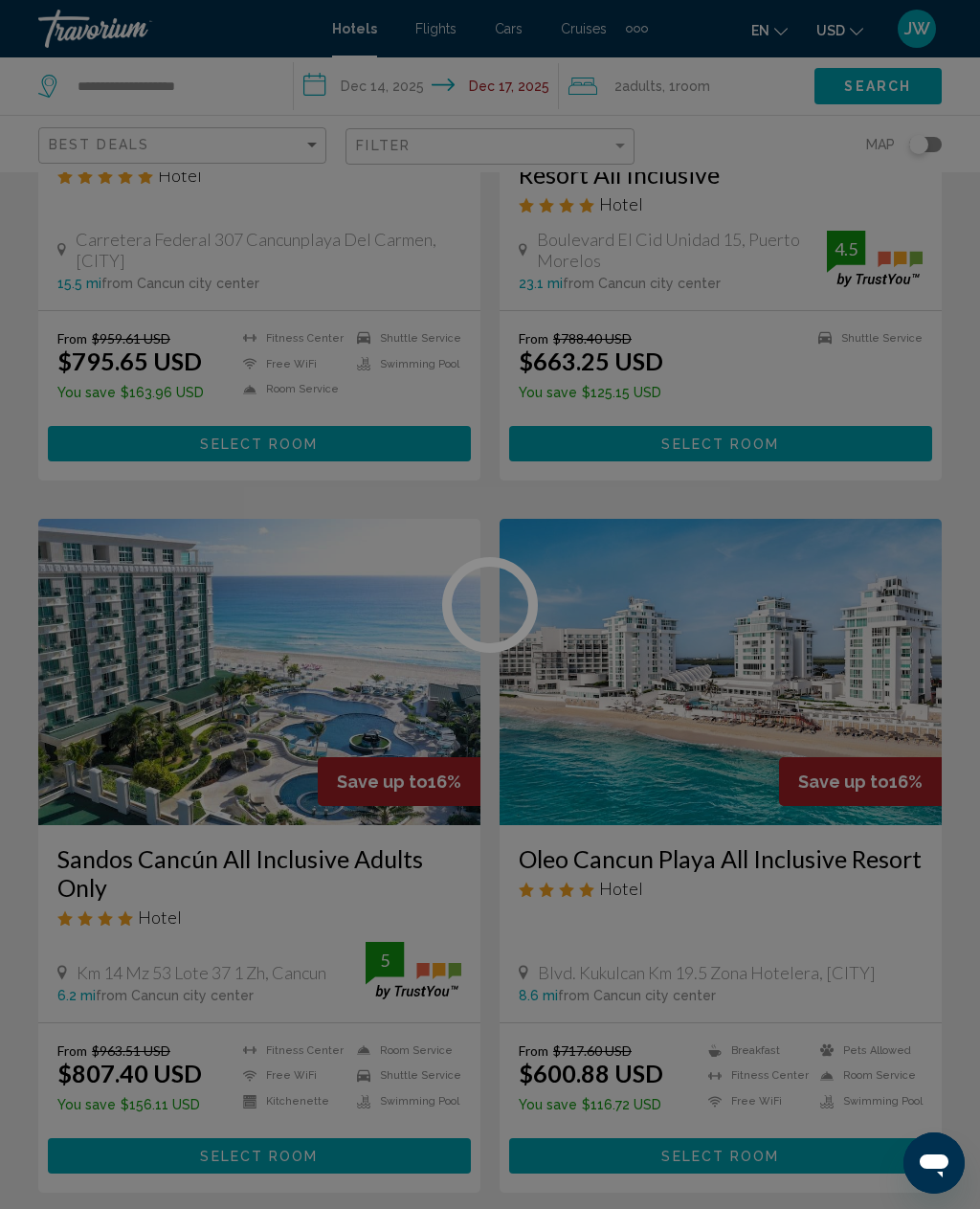 scroll, scrollTop: 0, scrollLeft: 0, axis: both 